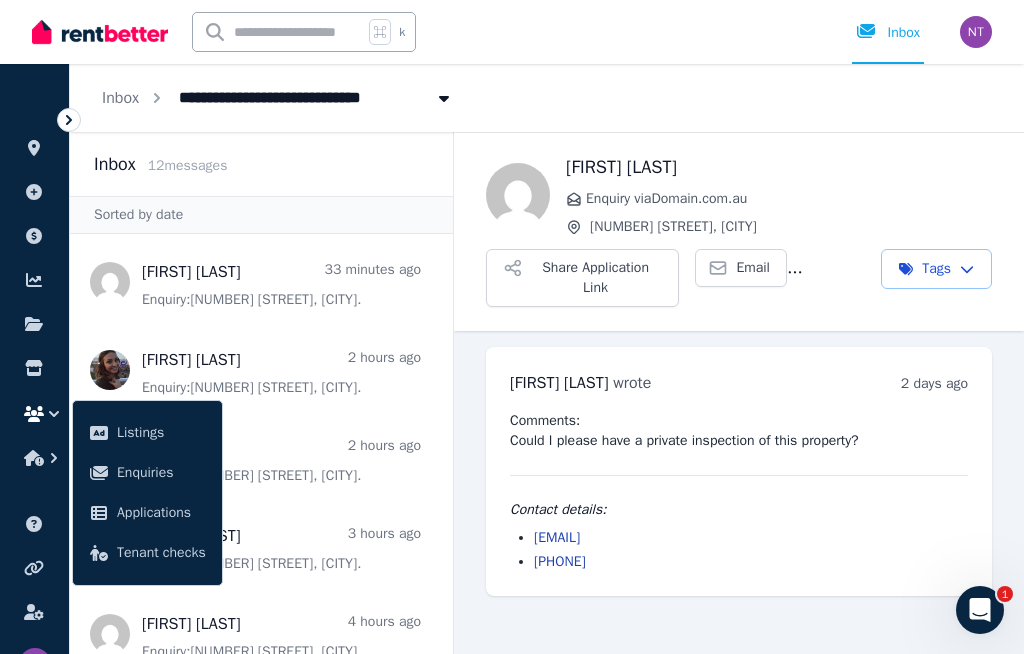 scroll, scrollTop: 69, scrollLeft: 0, axis: vertical 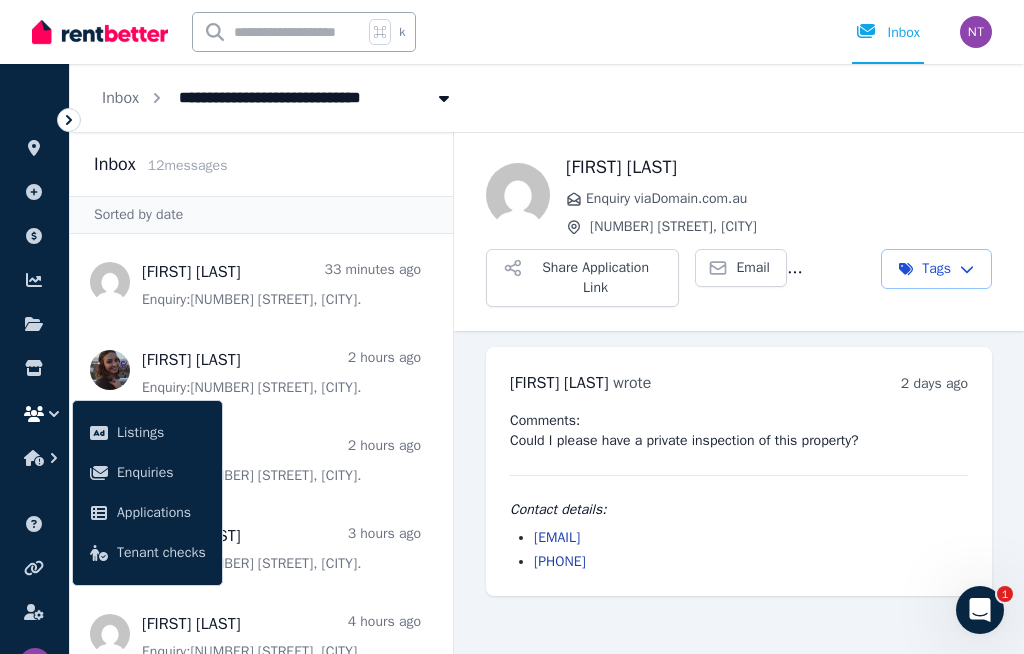 click on "Applications" at bounding box center [161, 513] 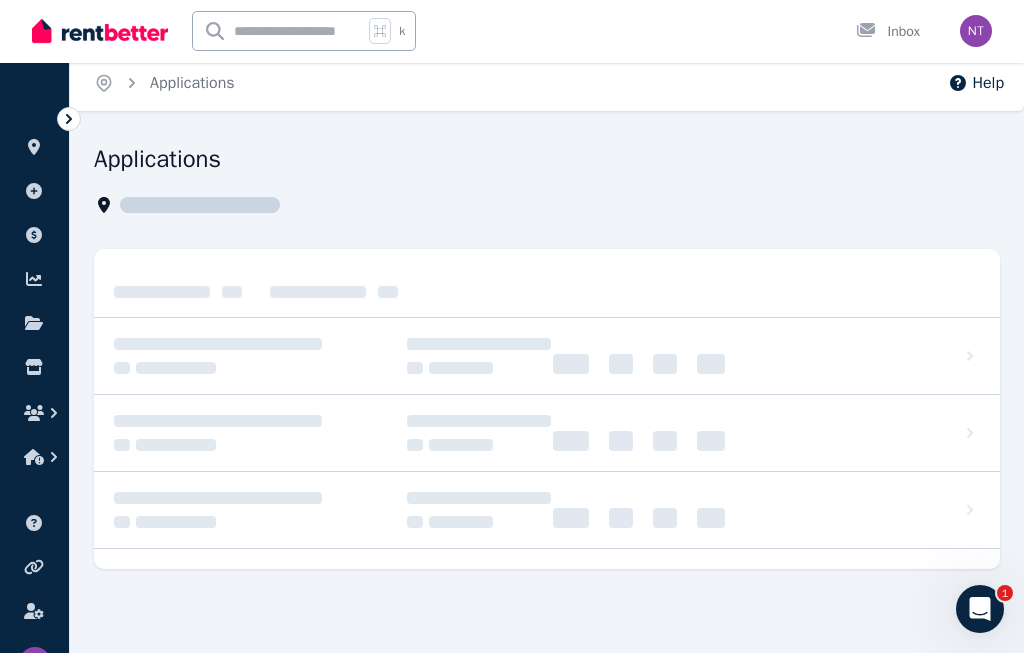 scroll, scrollTop: 9, scrollLeft: 0, axis: vertical 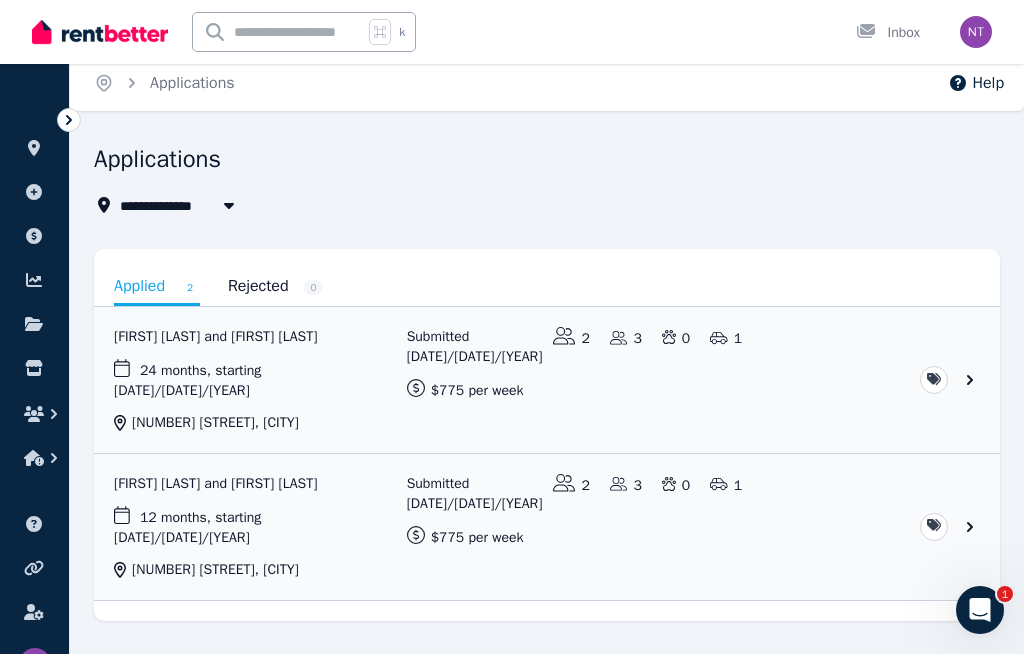 click at bounding box center (547, 527) 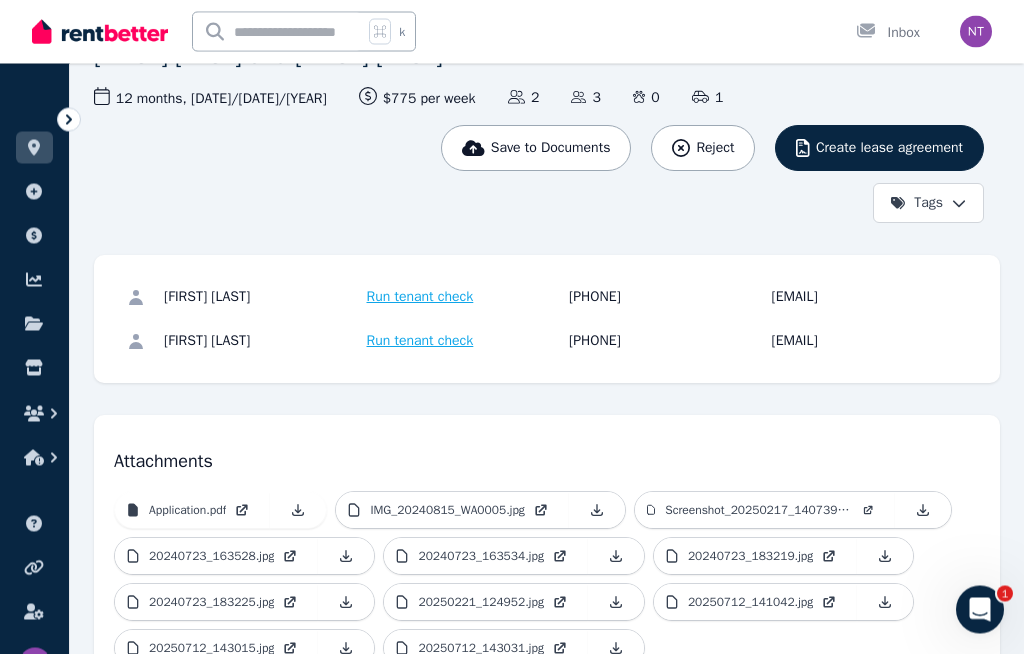 scroll, scrollTop: 167, scrollLeft: 0, axis: vertical 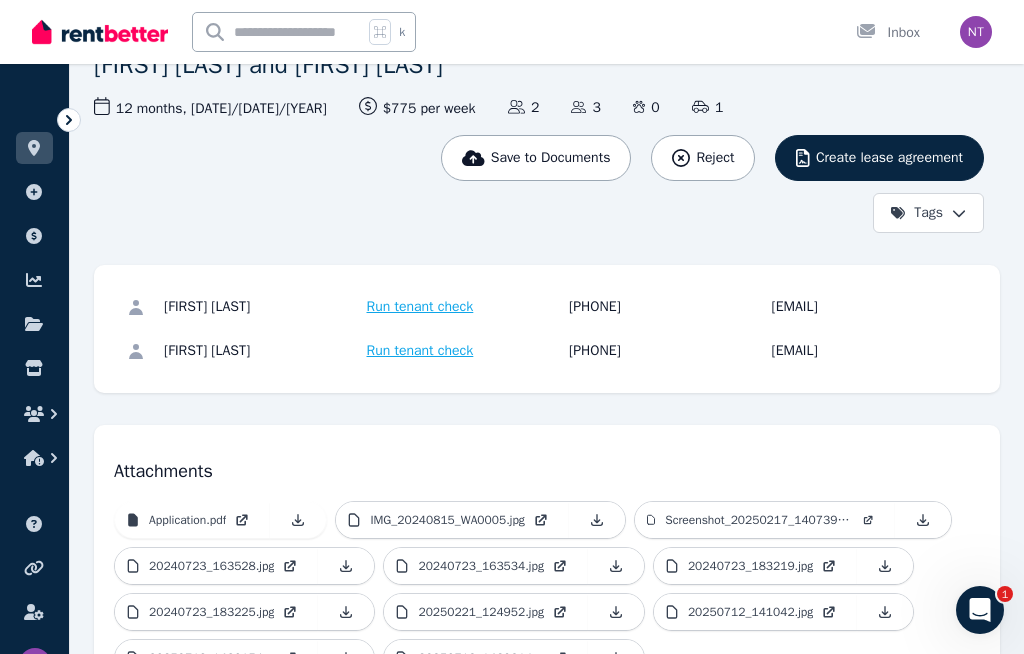 click on "Run tenant check" at bounding box center [420, 307] 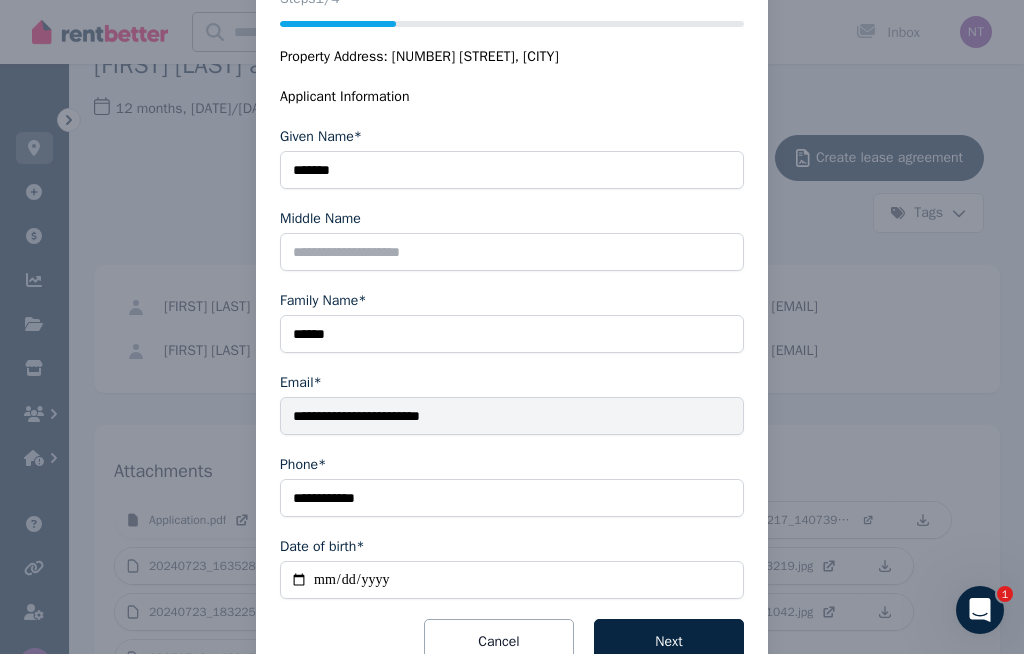 scroll, scrollTop: 266, scrollLeft: 0, axis: vertical 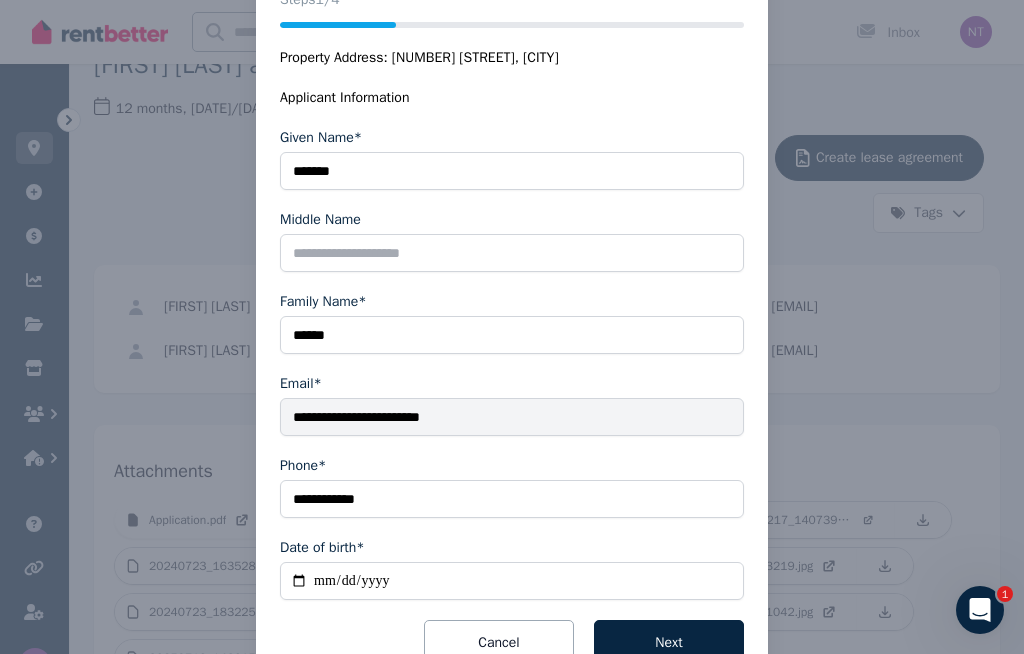 click on "Next" at bounding box center [669, 643] 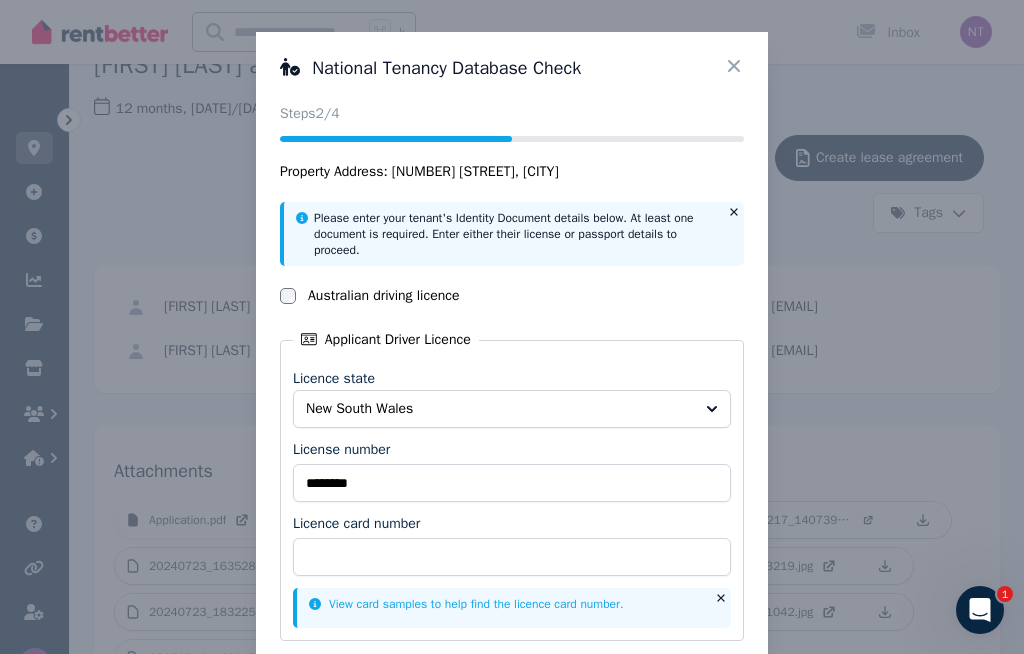 scroll, scrollTop: 0, scrollLeft: 0, axis: both 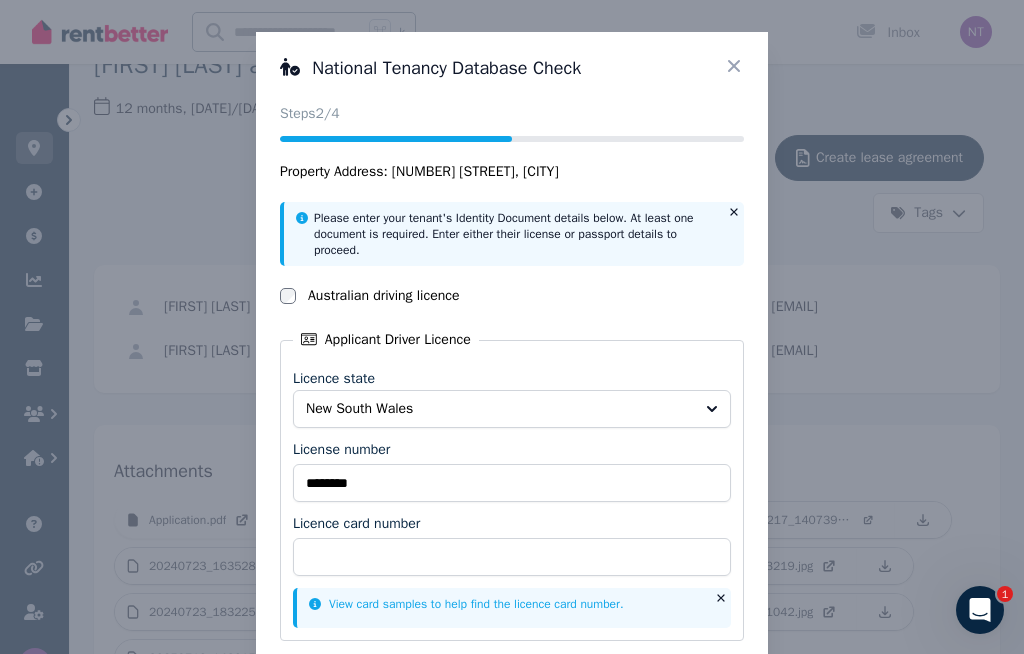 click on "[NUMBER] [STREET], [CITY] [STATE]" at bounding box center [475, 172] 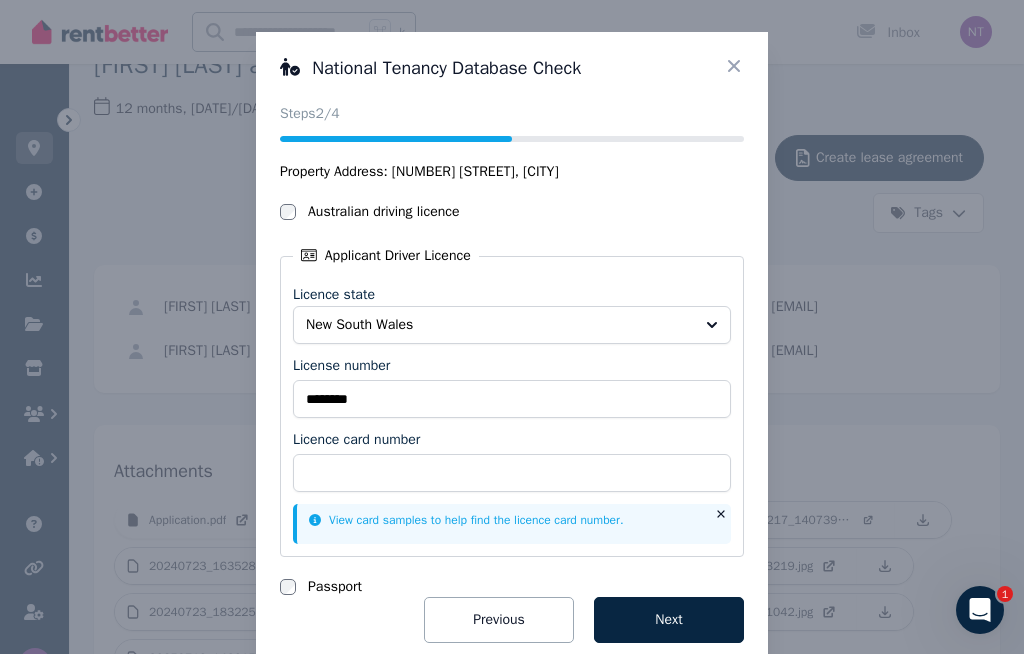 click on "Previous" at bounding box center (499, 620) 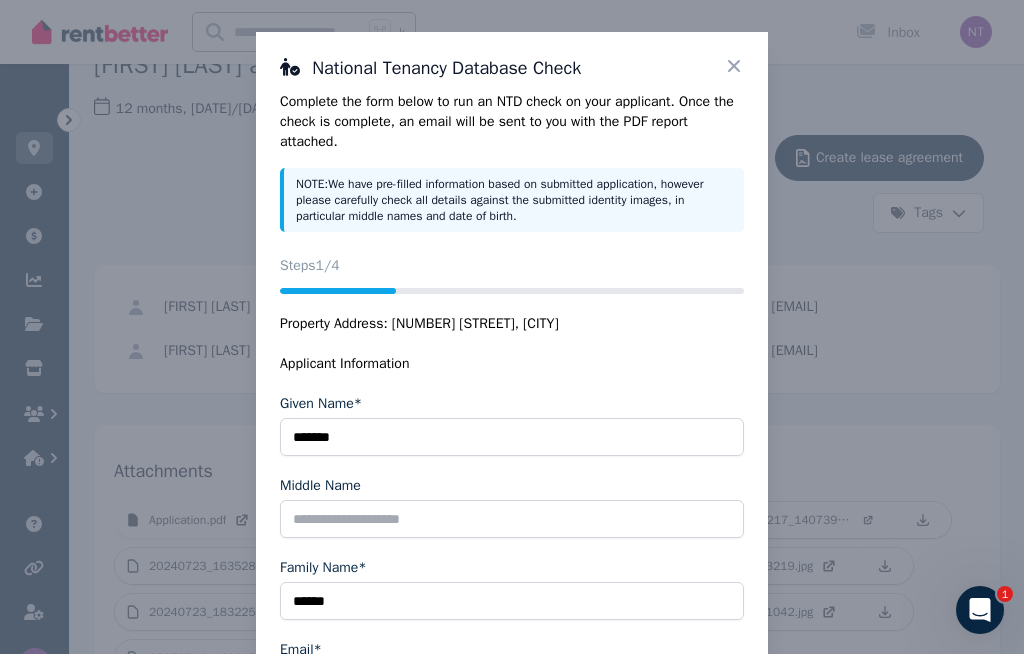 click on "[NUMBER] [STREET], [CITY] [STATE]" at bounding box center [475, 324] 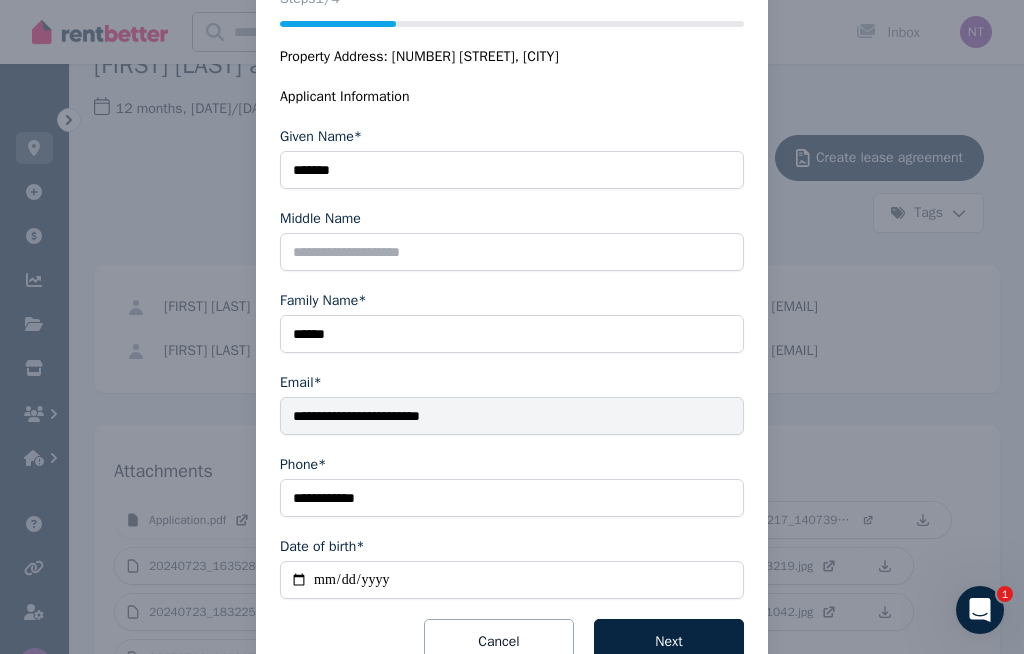 scroll, scrollTop: 266, scrollLeft: 0, axis: vertical 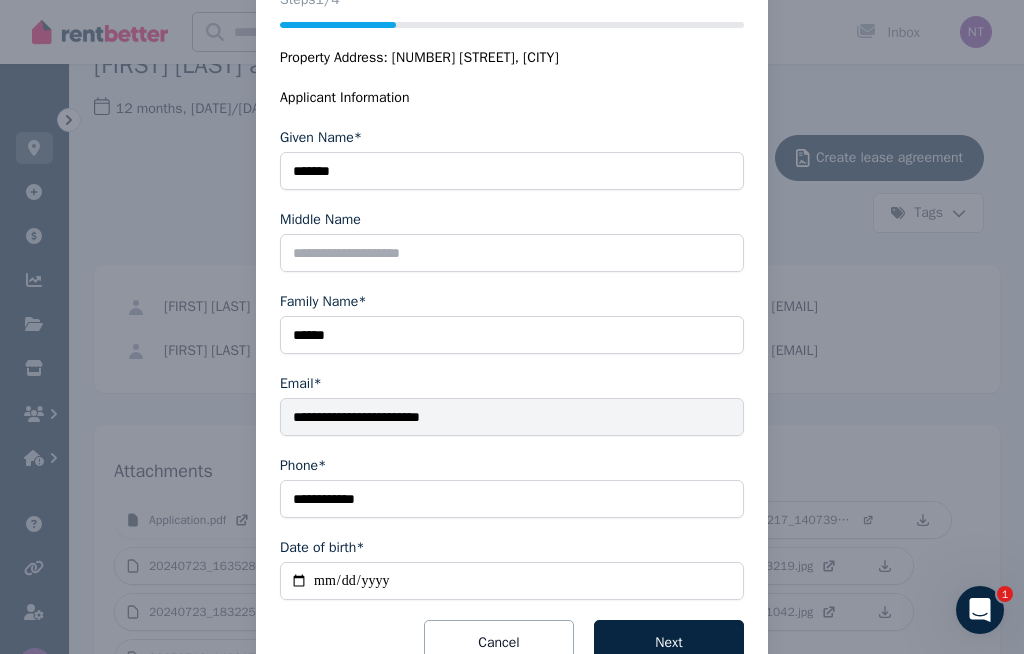 click on "Cancel" at bounding box center [499, 643] 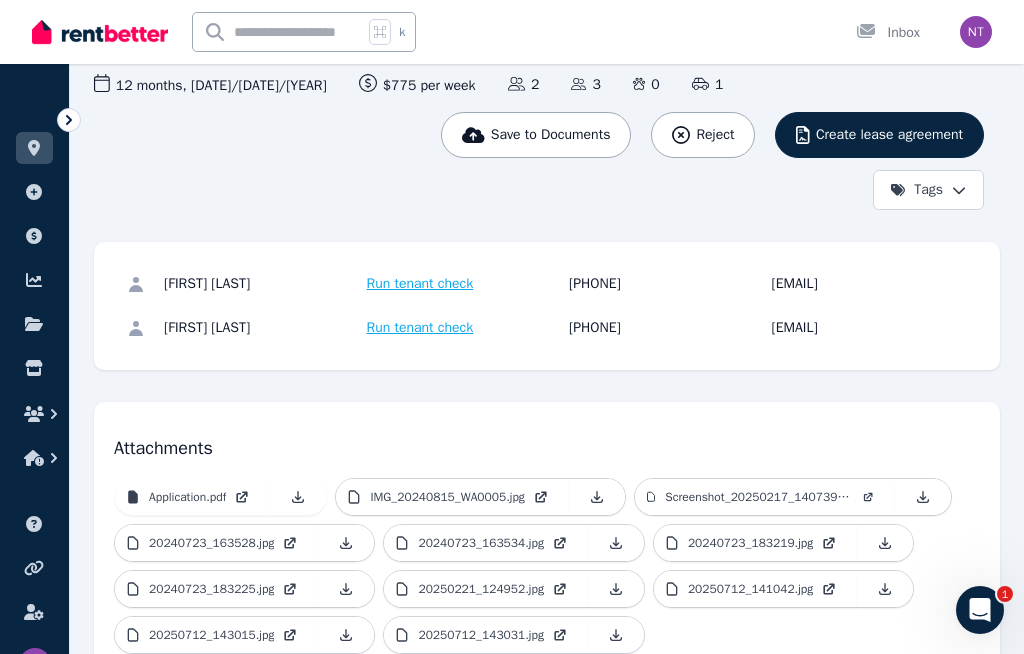 scroll, scrollTop: 189, scrollLeft: 0, axis: vertical 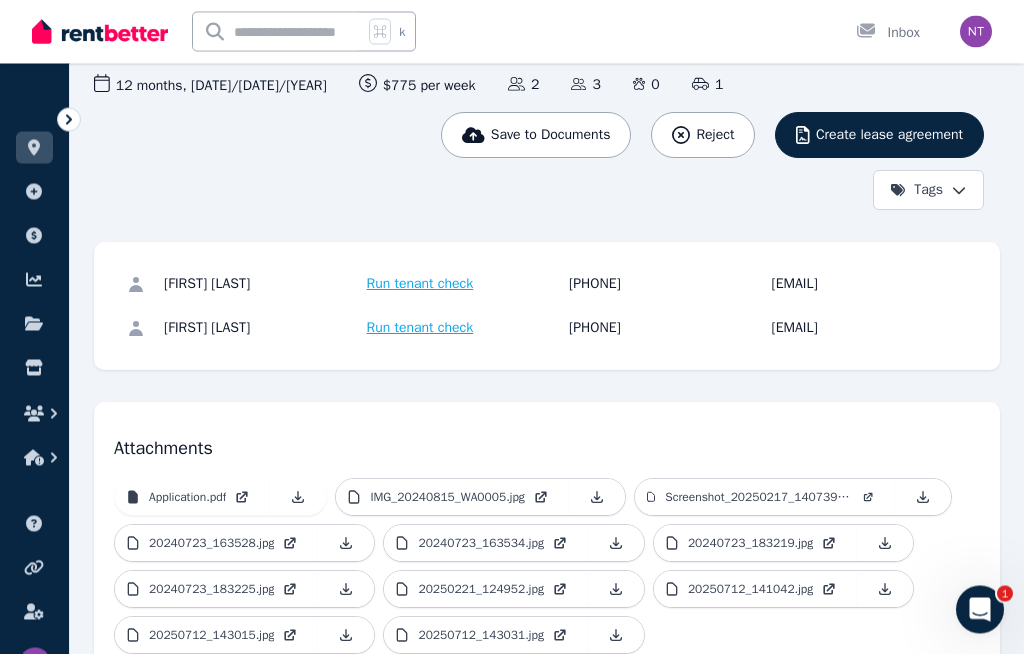 click on "Run tenant check" at bounding box center (420, 285) 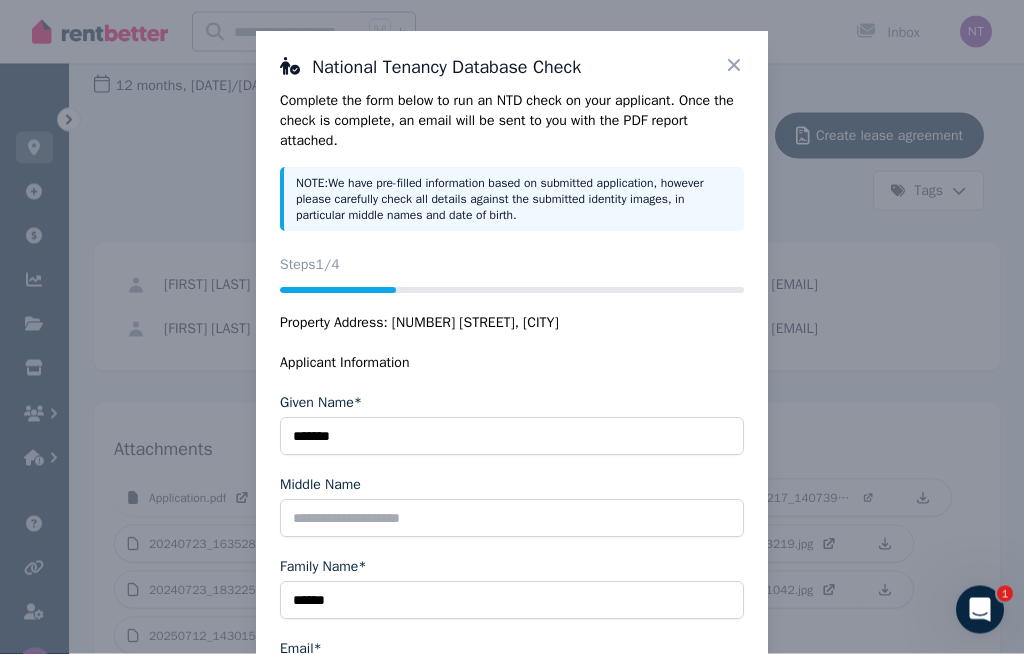 scroll, scrollTop: 190, scrollLeft: 0, axis: vertical 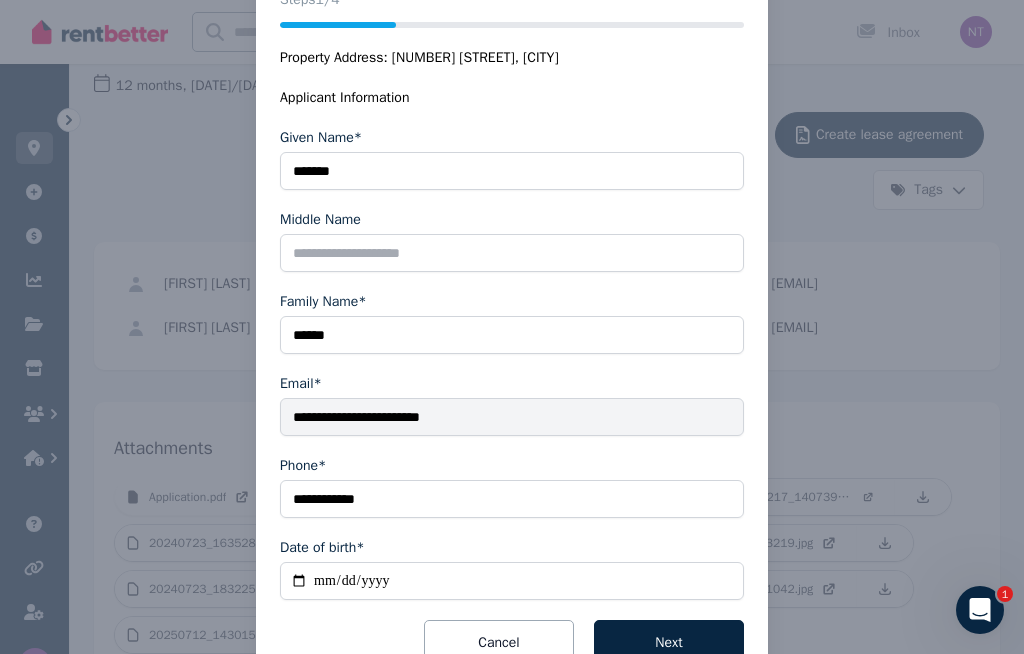 click on "Next" at bounding box center [669, 643] 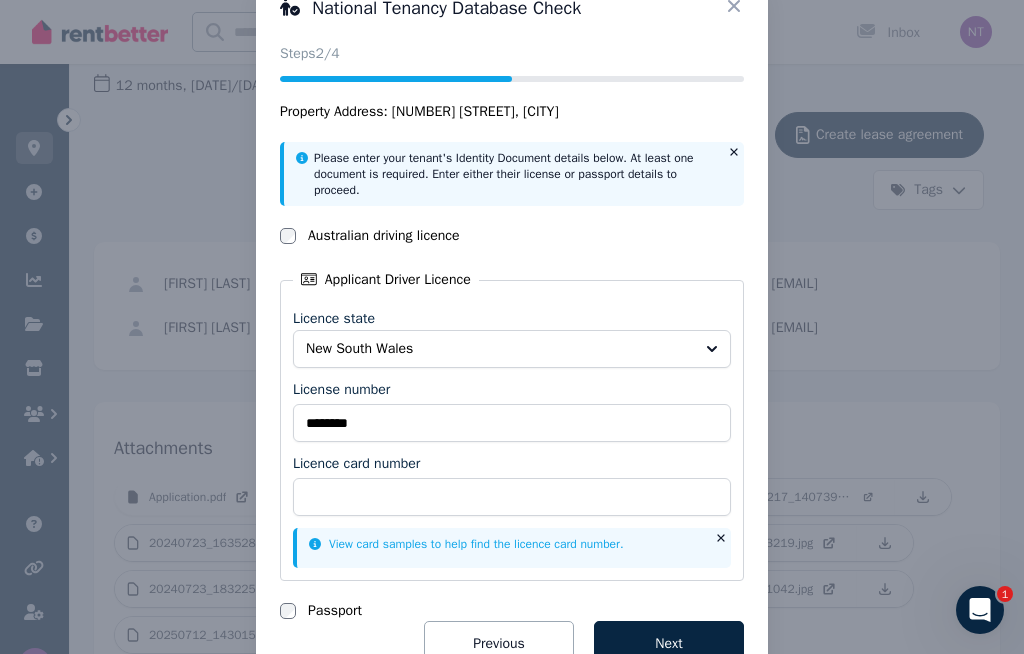 click on "Next" at bounding box center (669, 644) 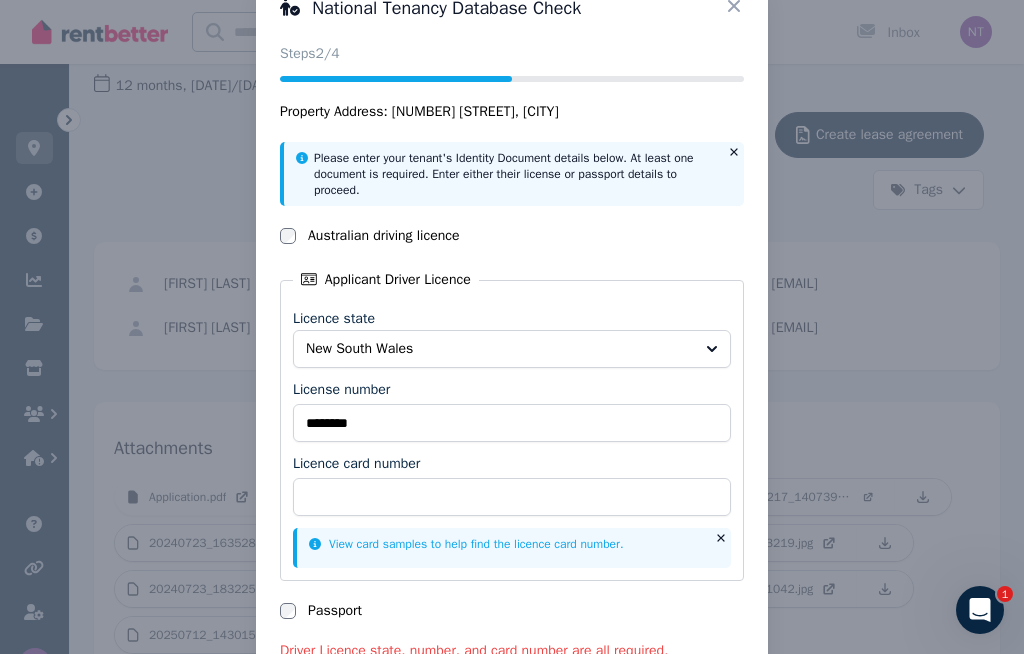 click 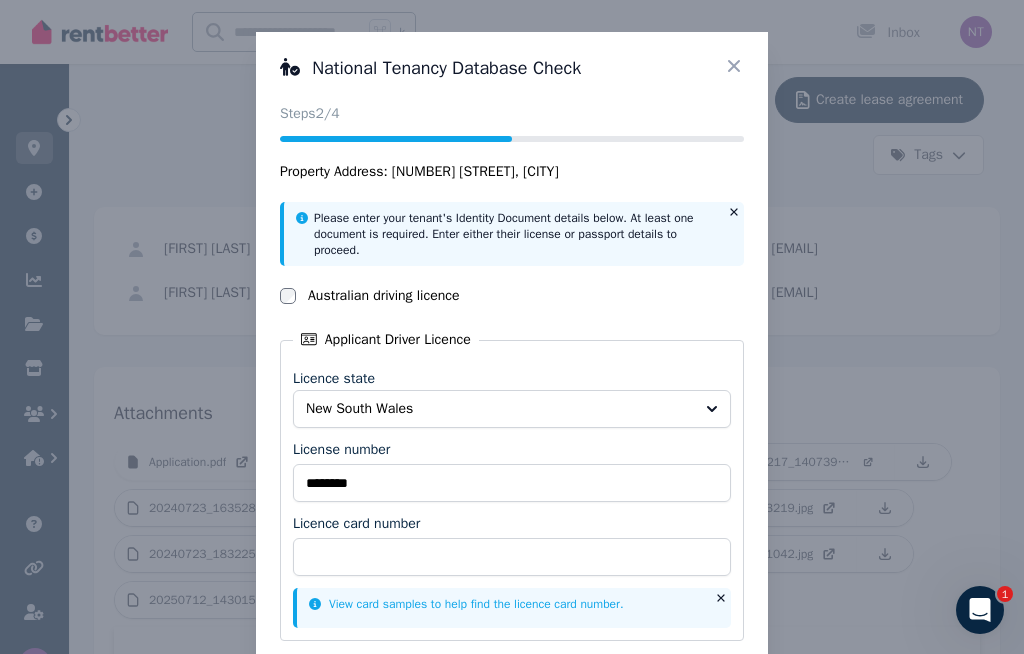 scroll, scrollTop: 0, scrollLeft: 0, axis: both 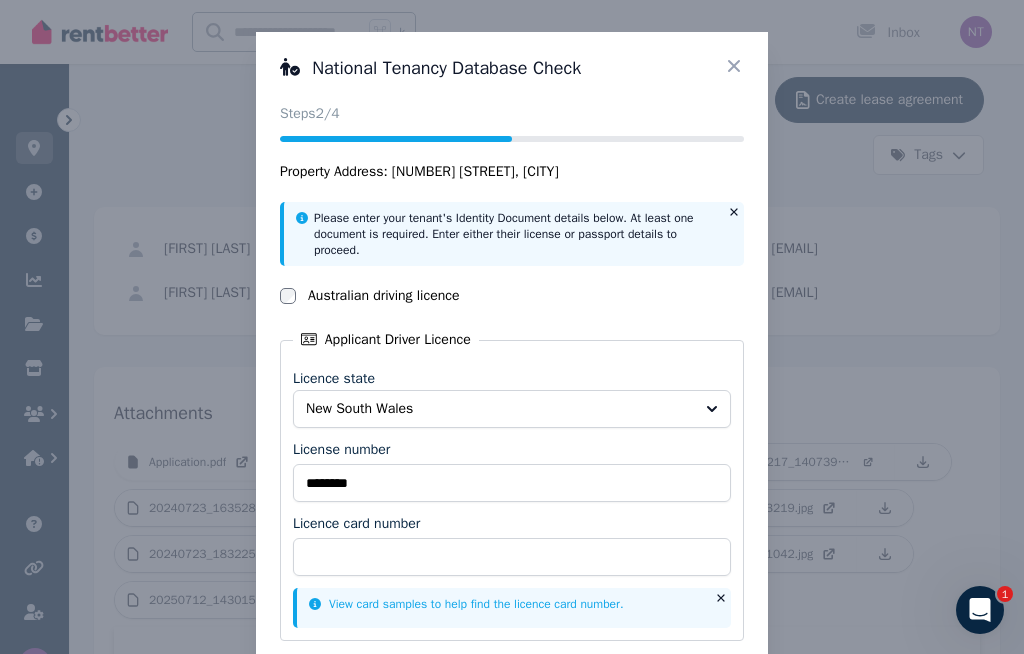 click 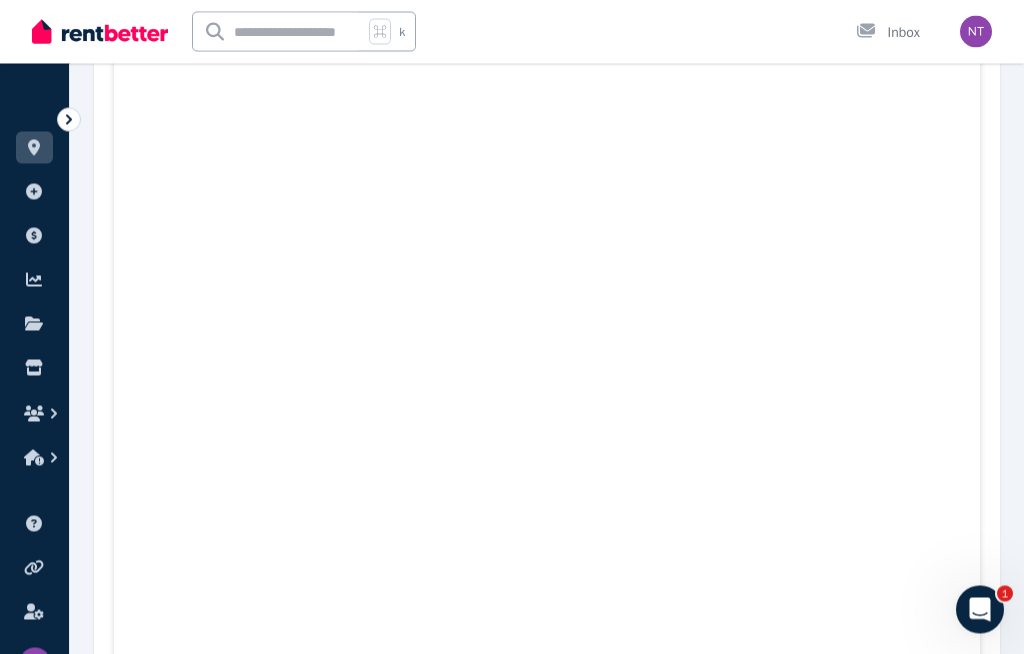 scroll, scrollTop: 4935, scrollLeft: 0, axis: vertical 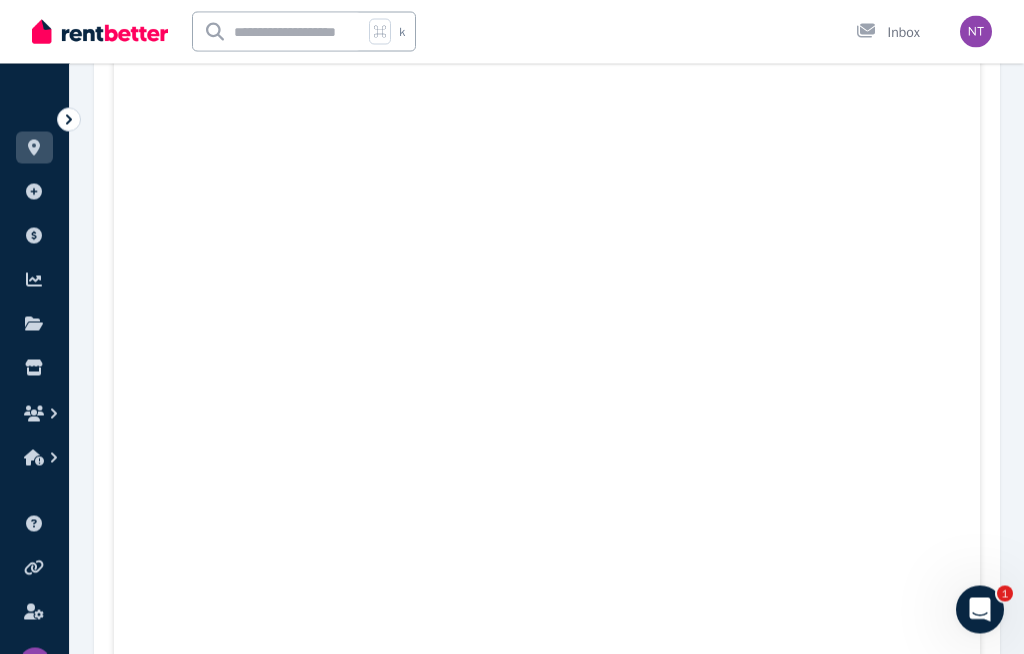 click 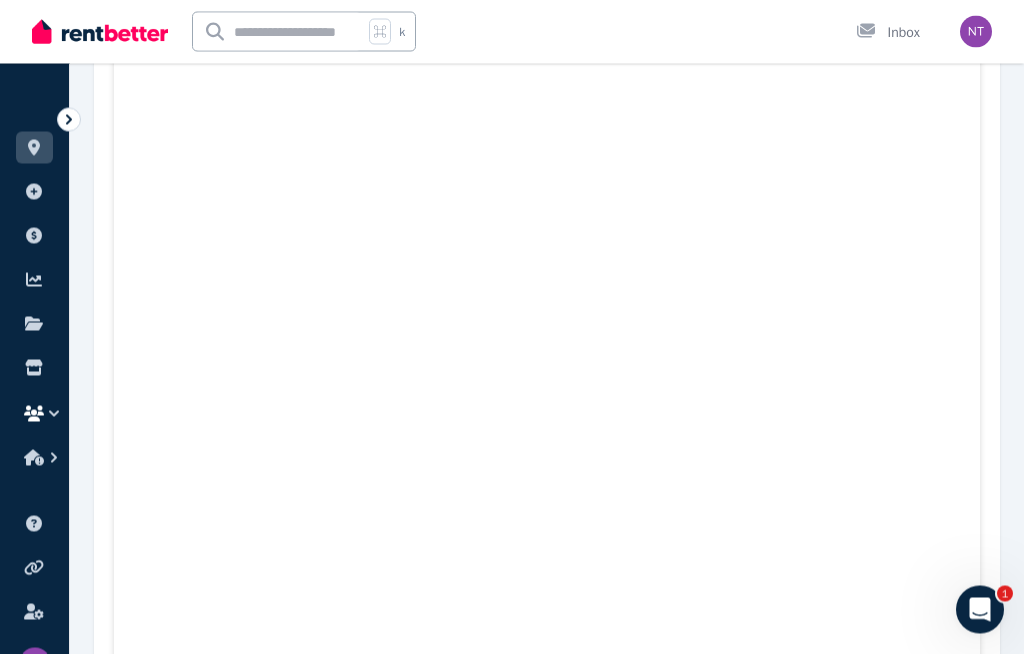 scroll, scrollTop: 4936, scrollLeft: 0, axis: vertical 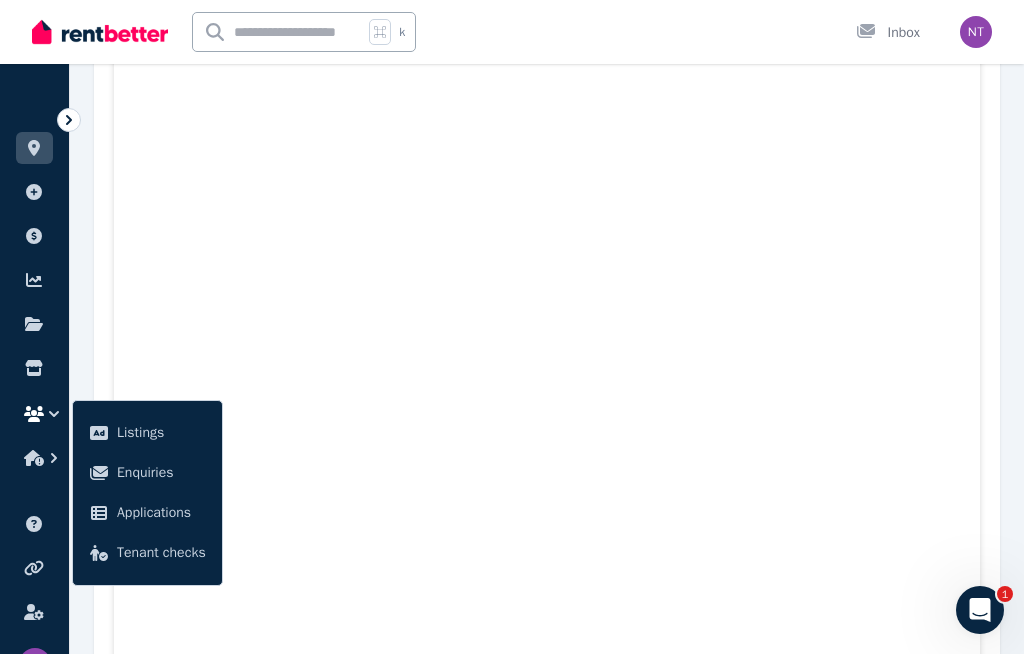 click on "Tenant checks" at bounding box center [161, 553] 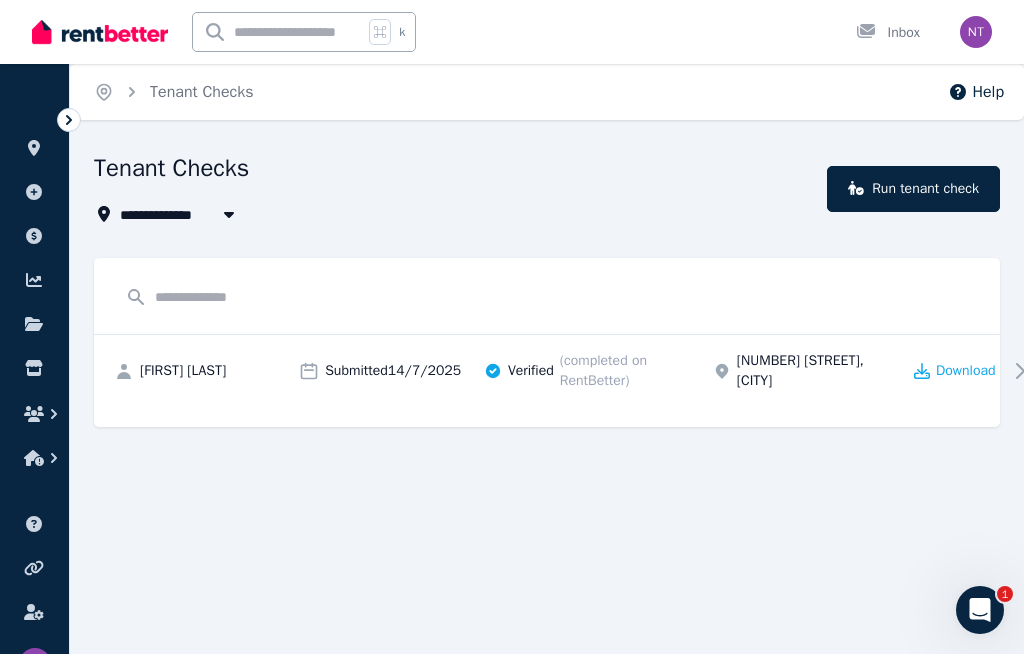 click on "Download" at bounding box center (966, 371) 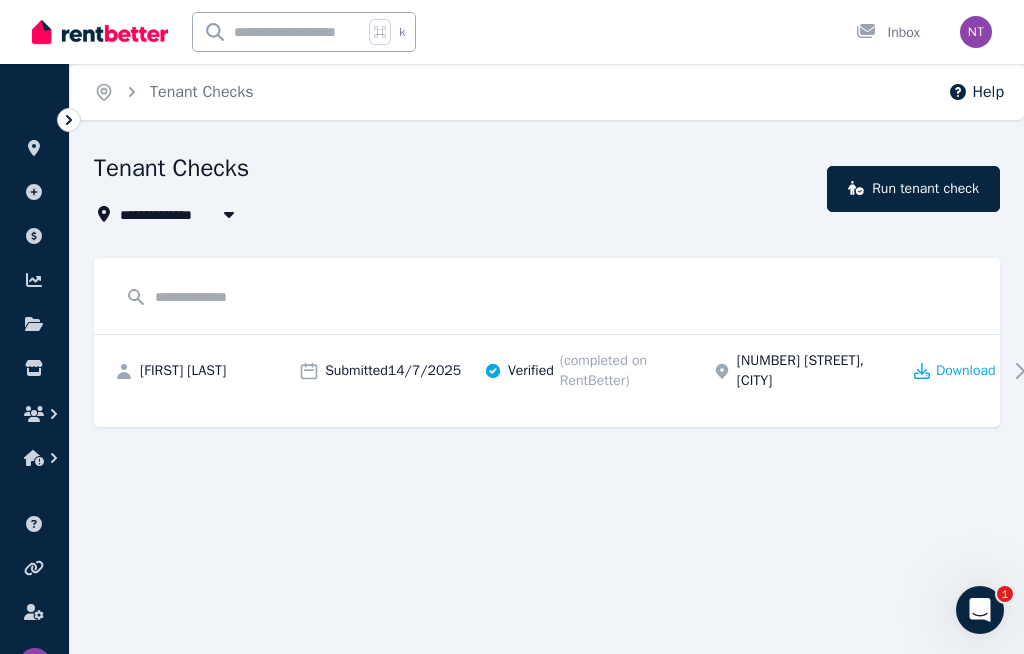 click on "Run tenant check" at bounding box center [913, 189] 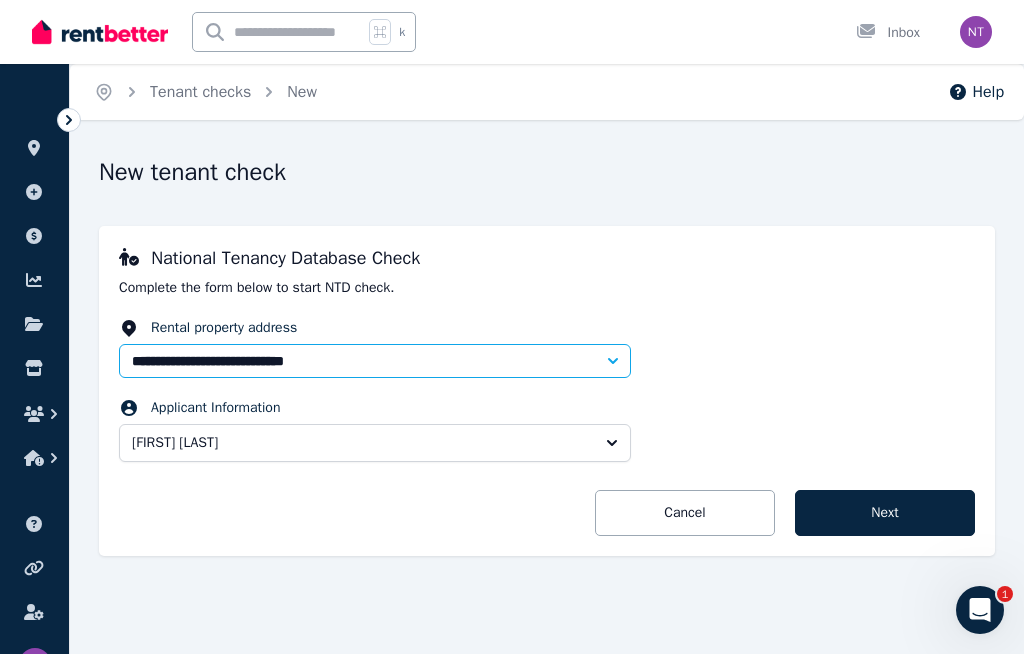 click 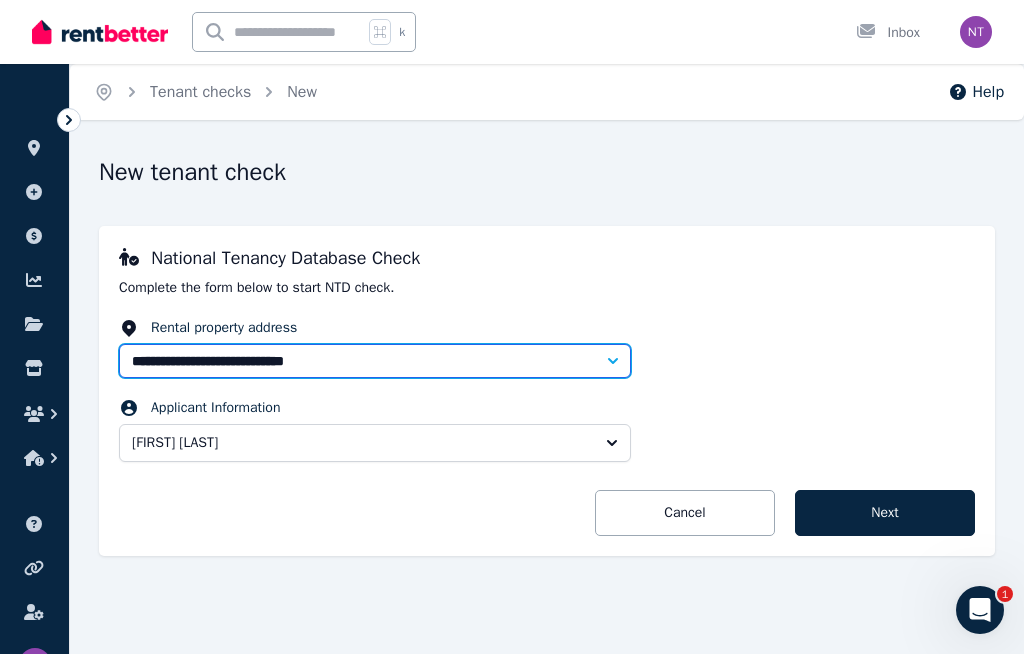 type on "**********" 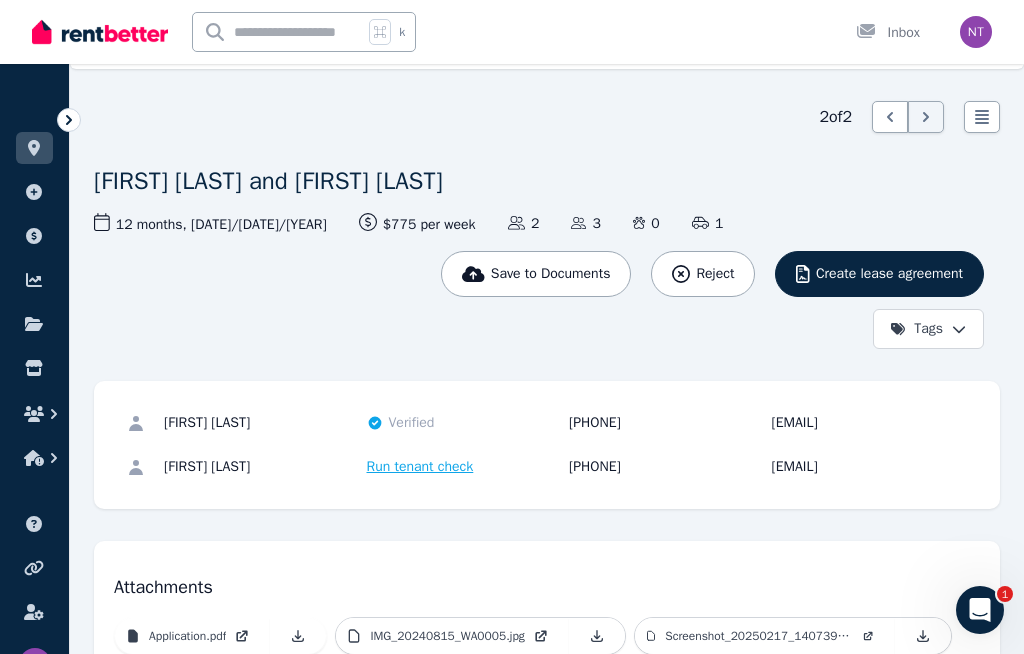 scroll, scrollTop: 53, scrollLeft: 0, axis: vertical 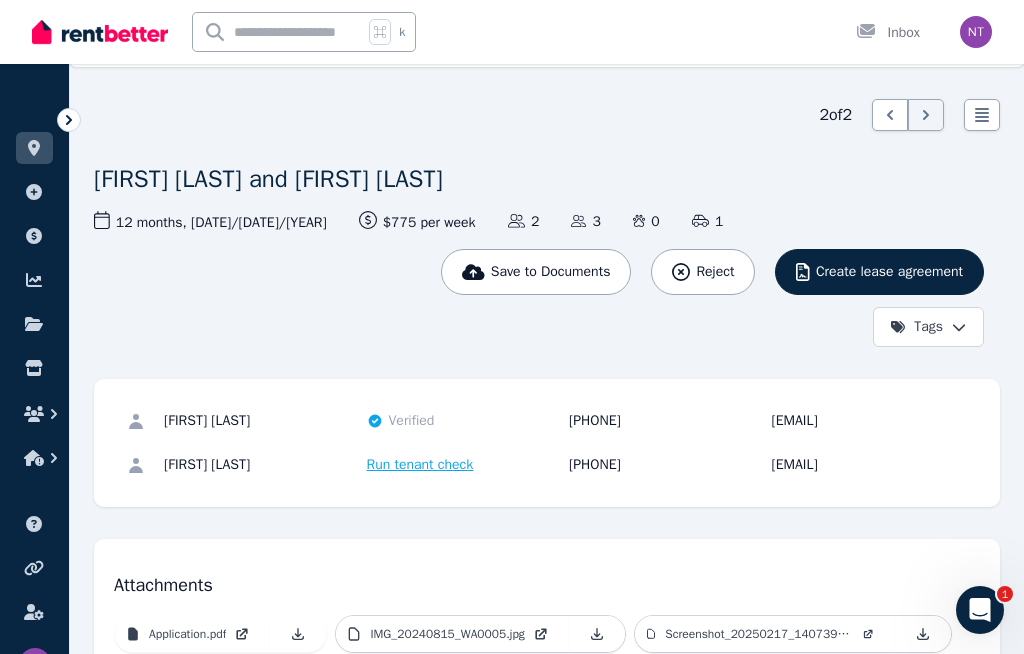 click on "Create lease agreement" at bounding box center [889, 272] 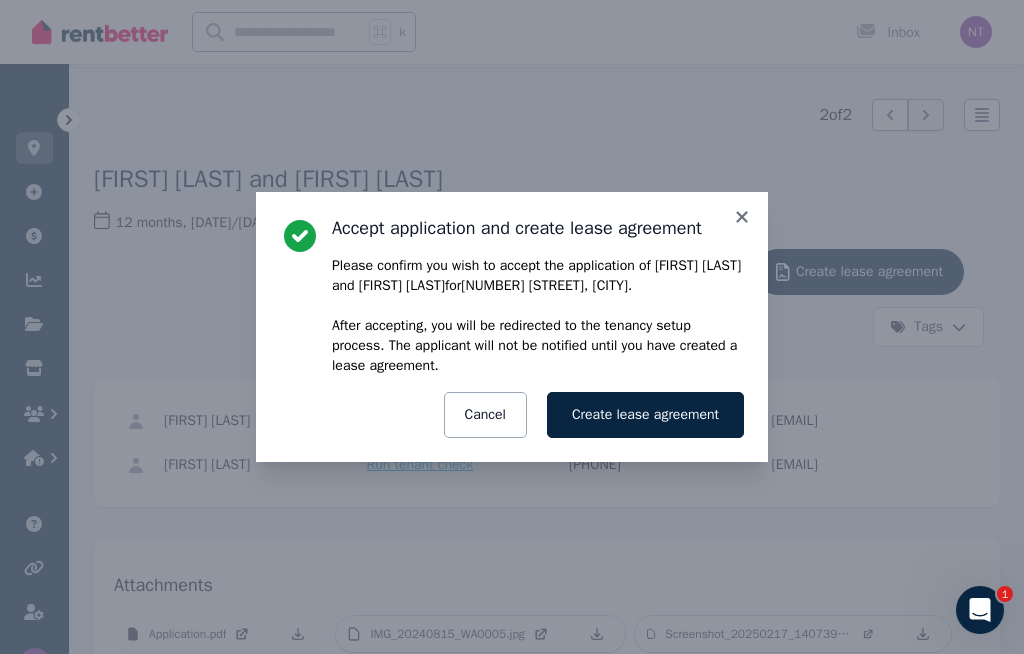 click on "Cancel" at bounding box center (485, 415) 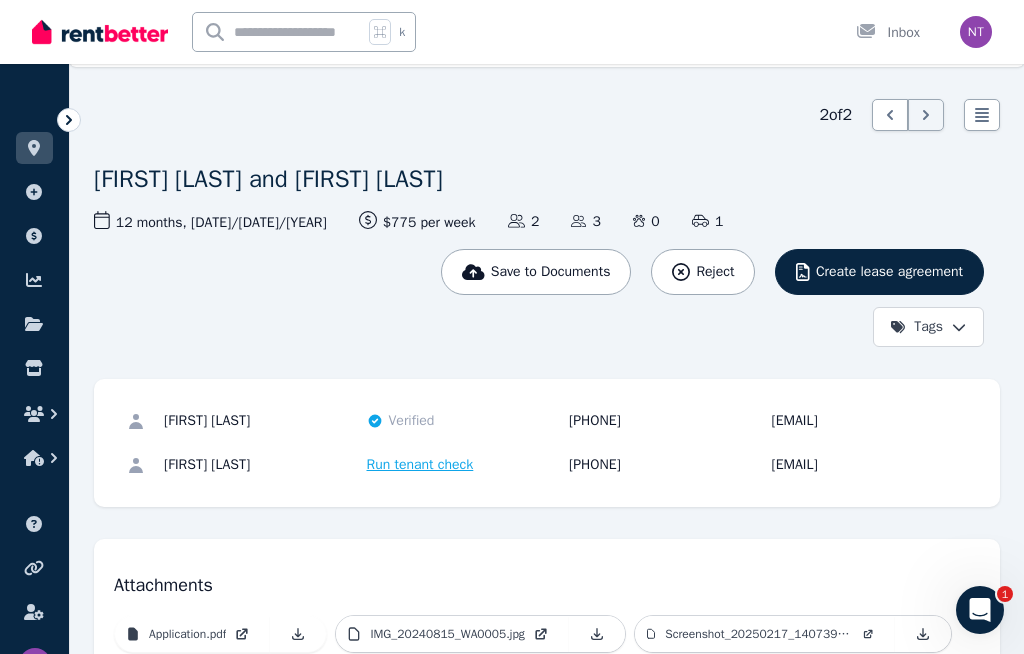 click 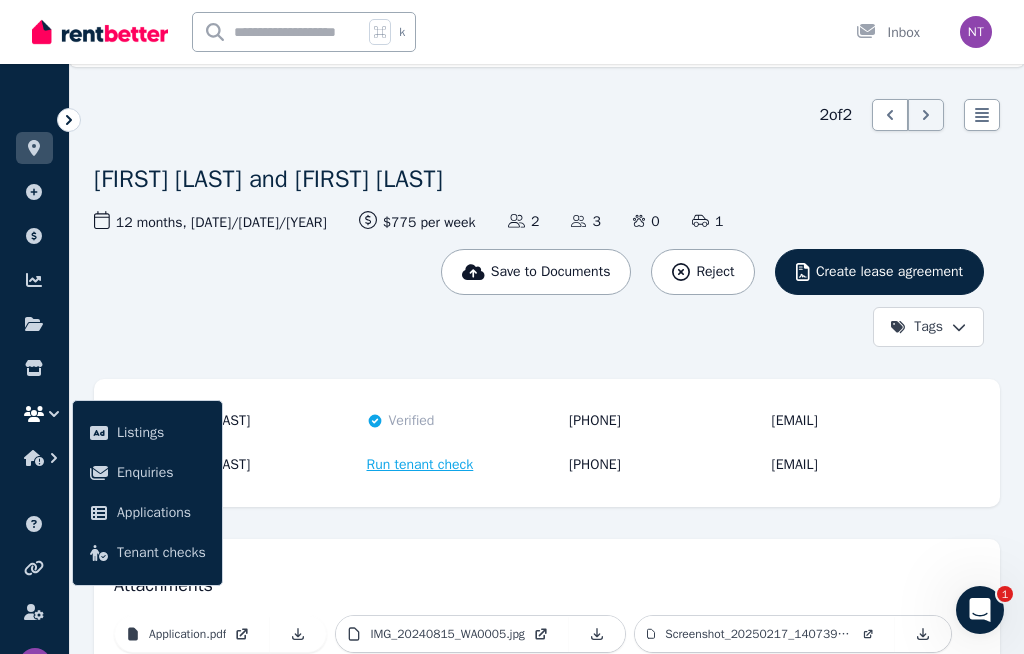 click on "Enquiries" at bounding box center (161, 473) 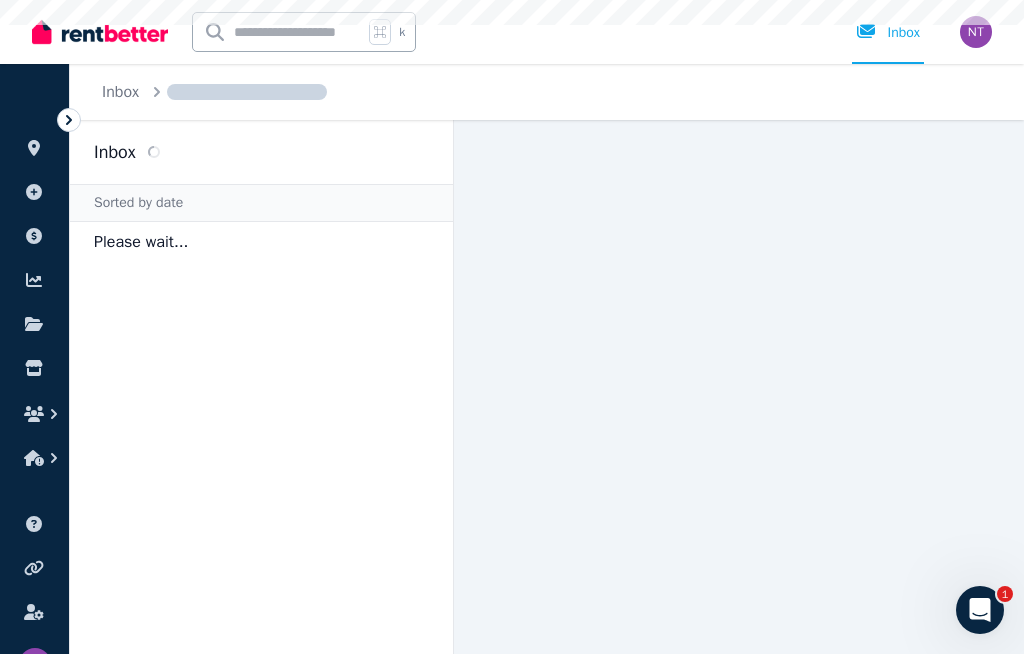 scroll, scrollTop: 0, scrollLeft: 0, axis: both 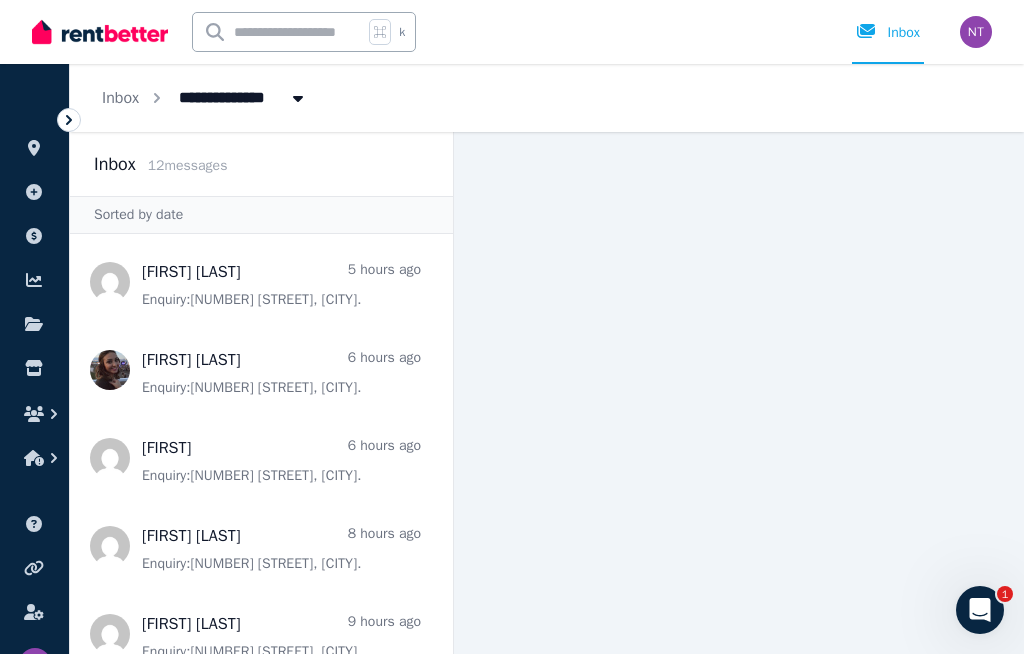 click at bounding box center [261, 282] 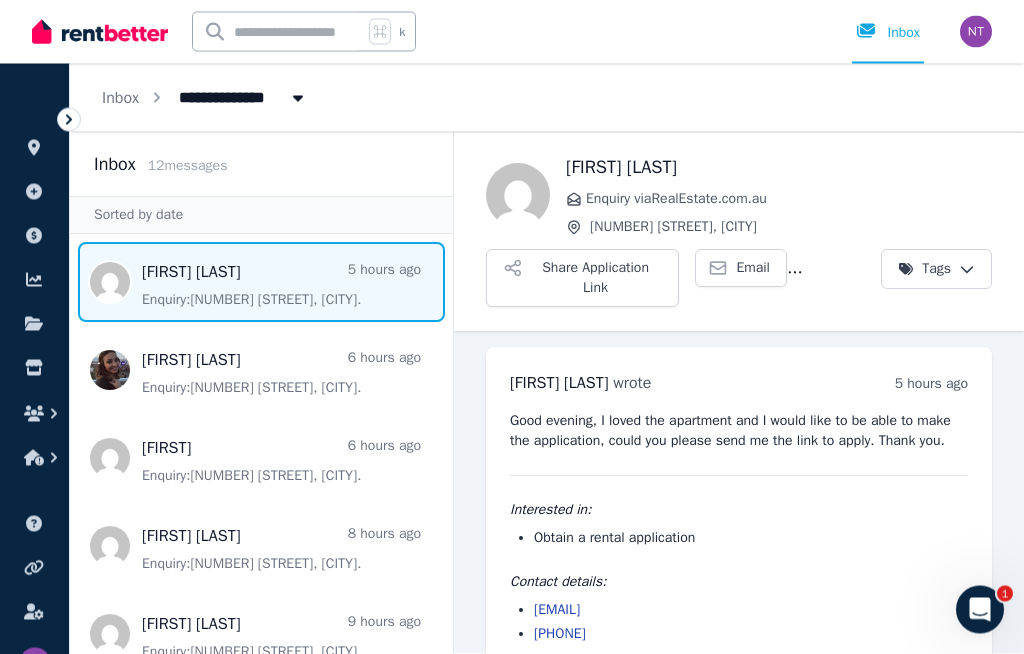 scroll, scrollTop: 69, scrollLeft: 0, axis: vertical 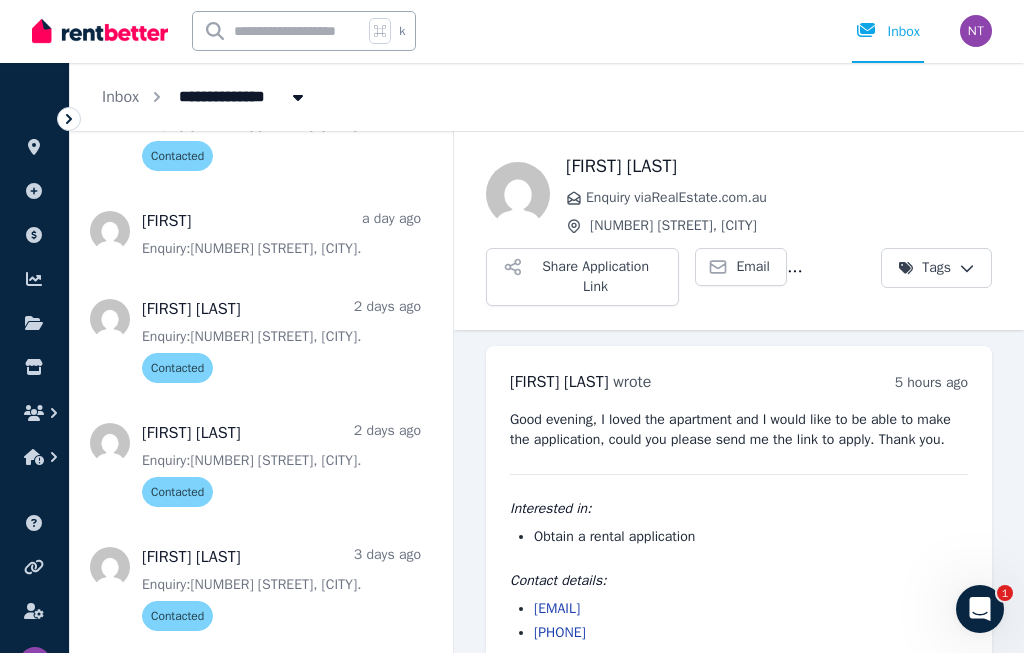 click at bounding box center (261, 462) 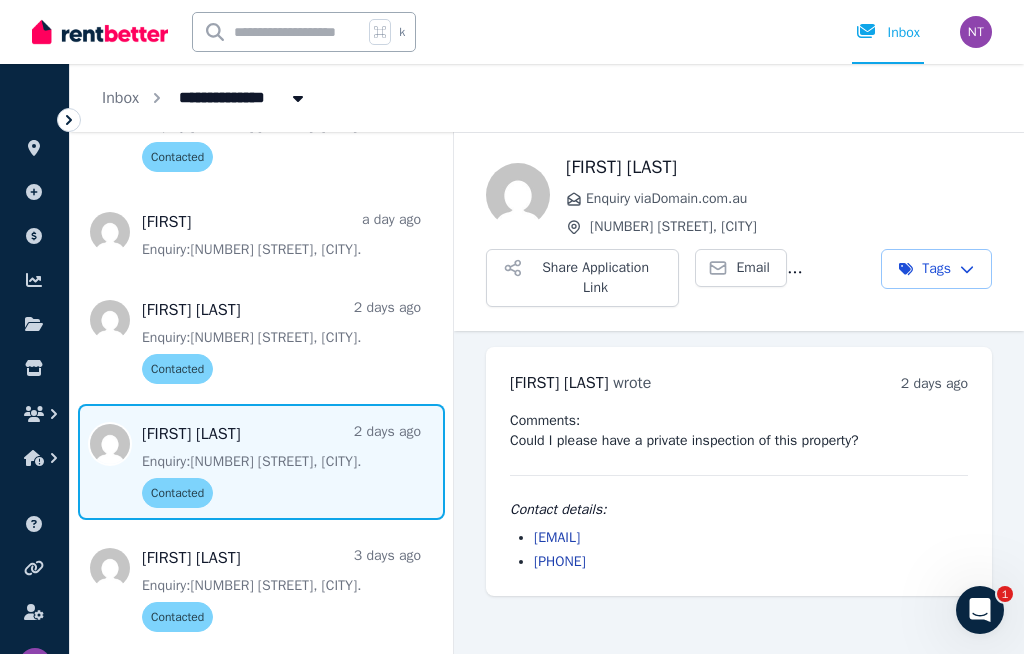 scroll, scrollTop: 0, scrollLeft: 0, axis: both 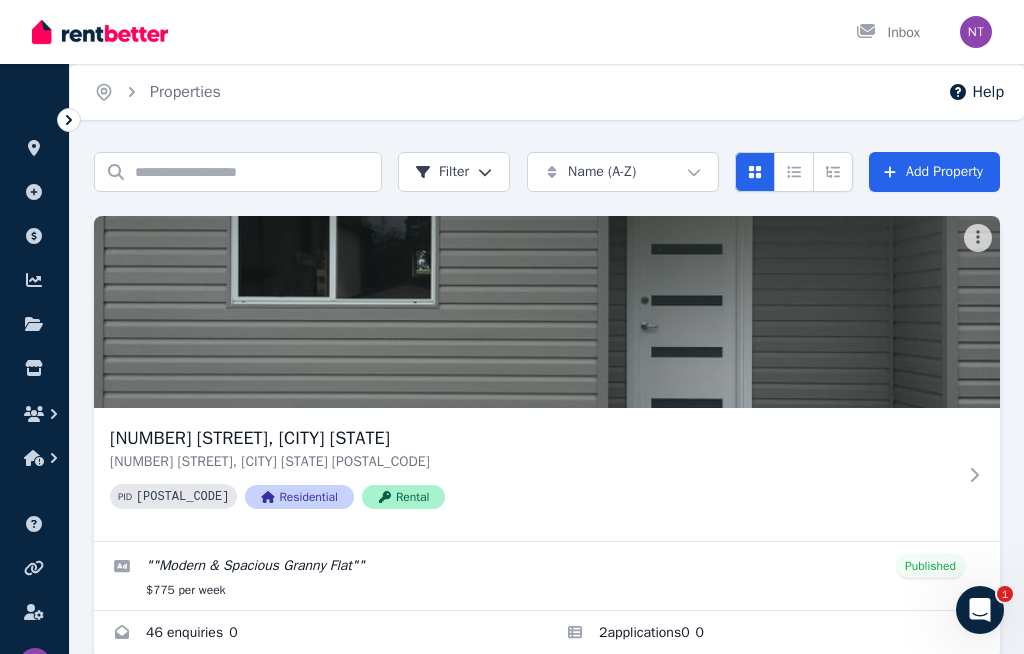 click on "[NUMBER] [STREET], [CITY] [STATE]" at bounding box center (533, 438) 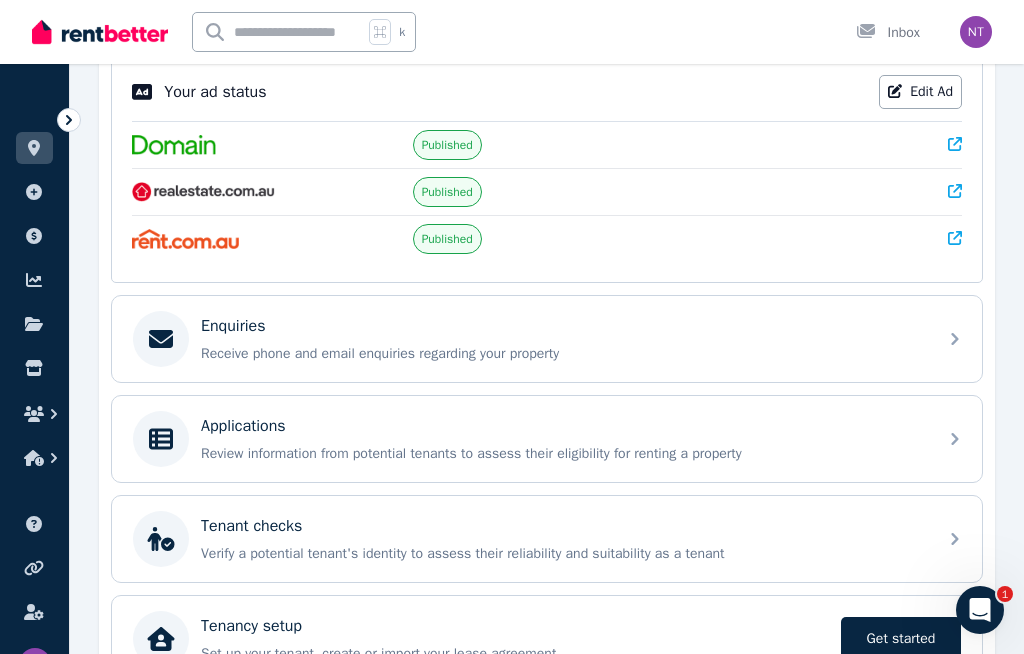 scroll, scrollTop: 469, scrollLeft: 0, axis: vertical 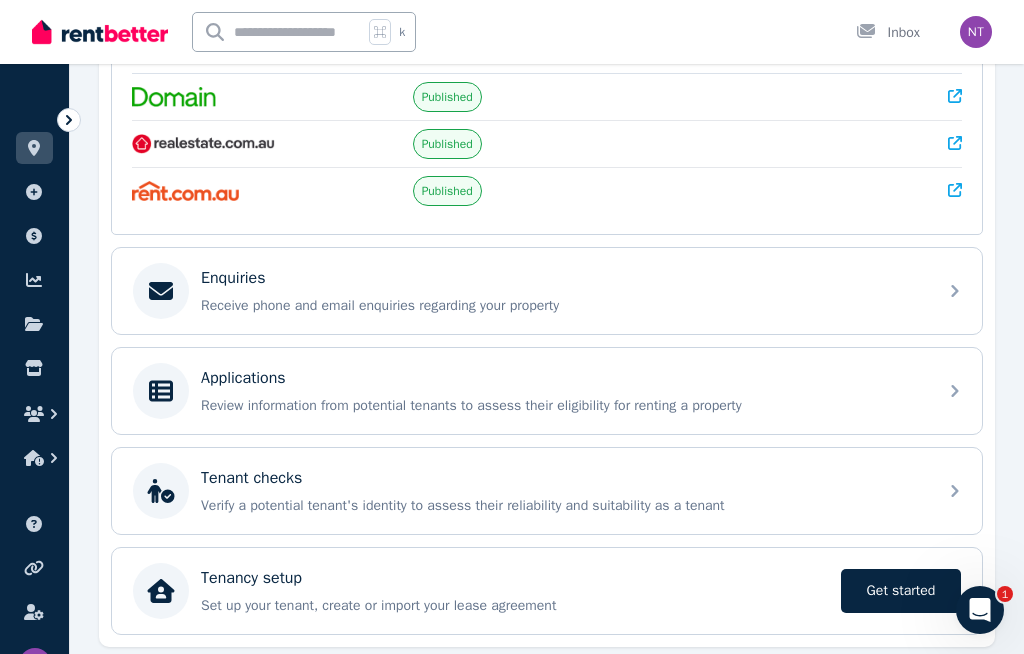 click on "Review information from potential tenants to assess their eligibility for renting a property" at bounding box center [563, 406] 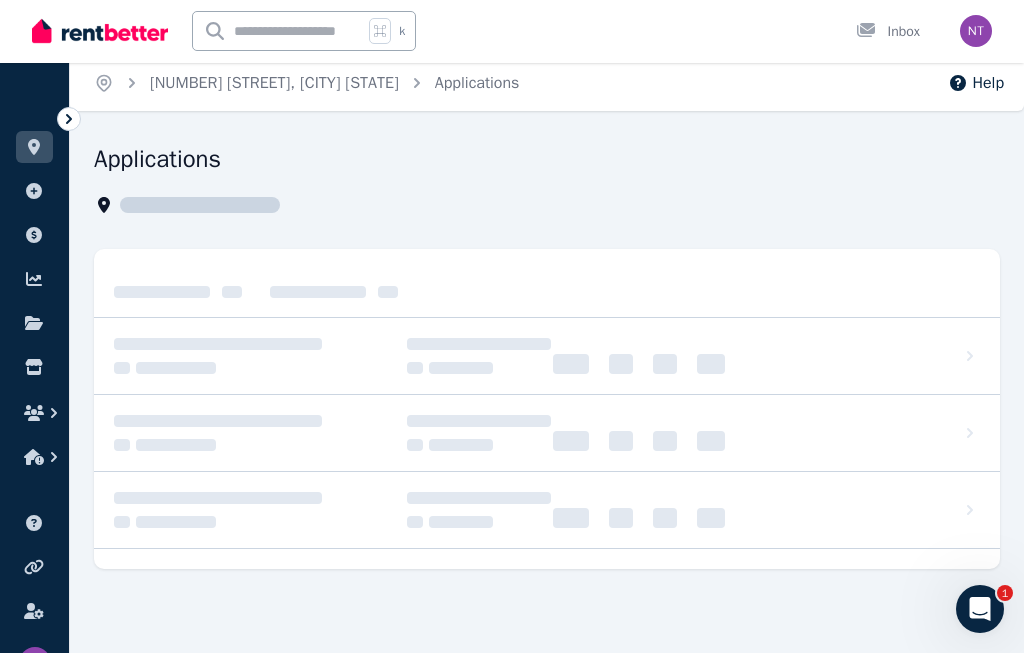 scroll, scrollTop: 0, scrollLeft: 0, axis: both 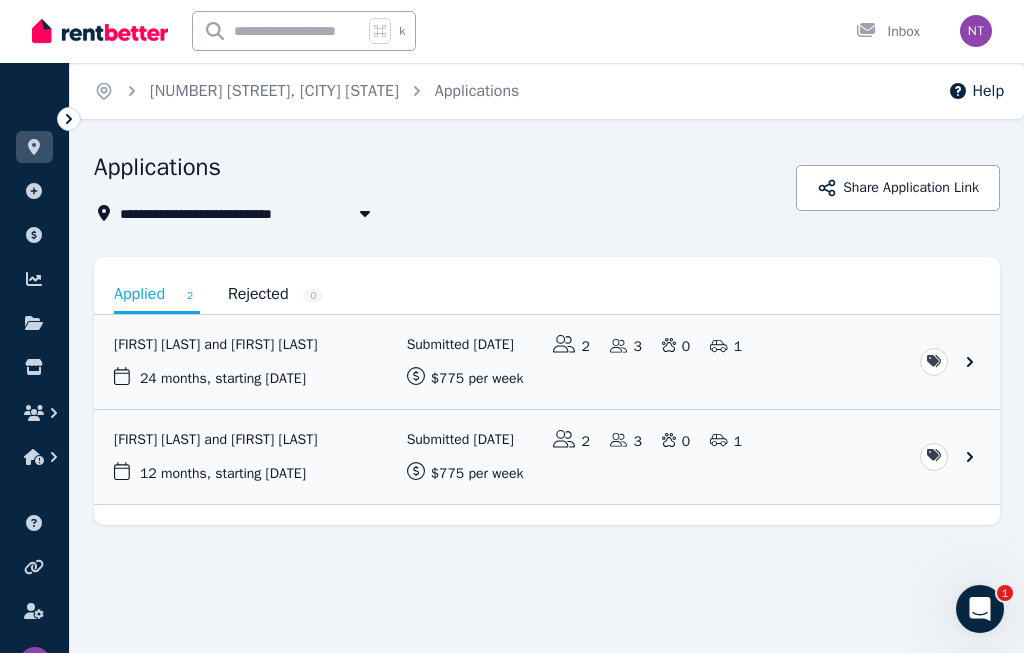 click at bounding box center [547, 458] 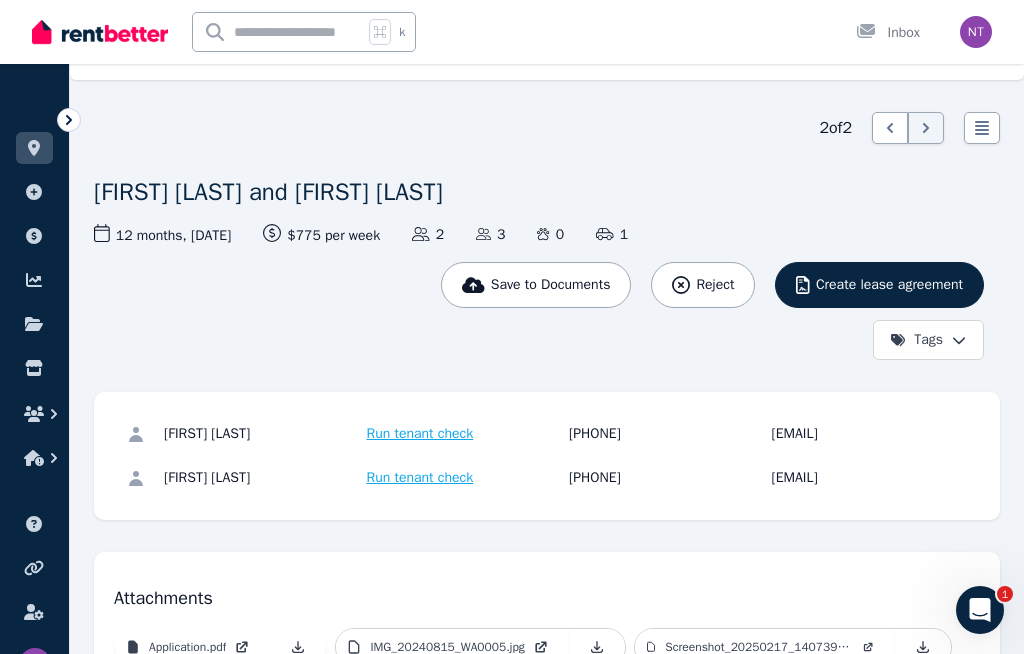 scroll, scrollTop: 54, scrollLeft: 0, axis: vertical 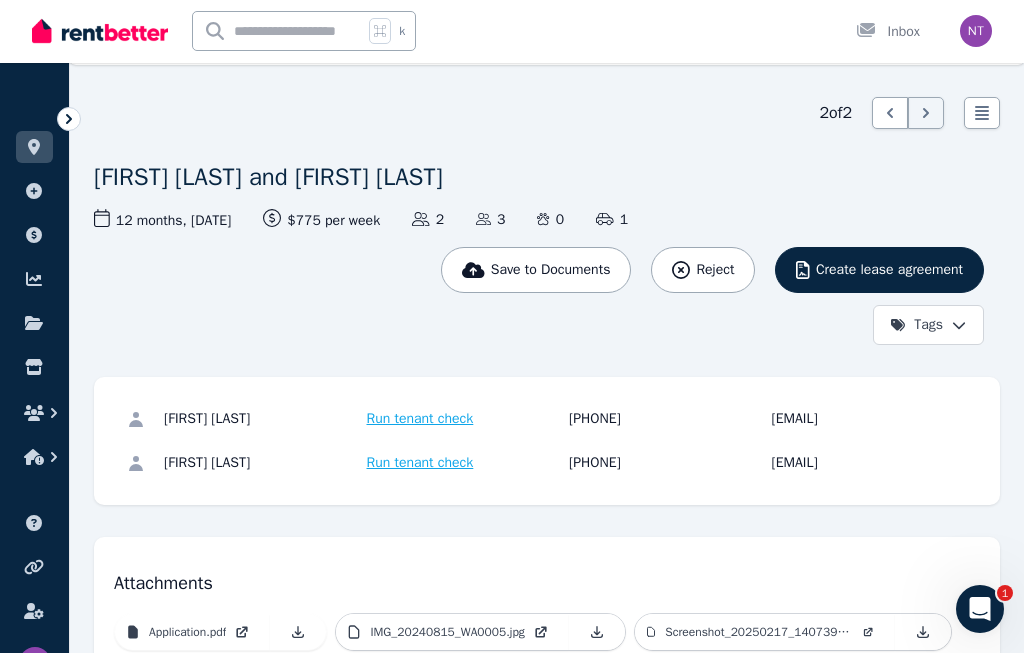 click on "Run tenant check" at bounding box center [420, 420] 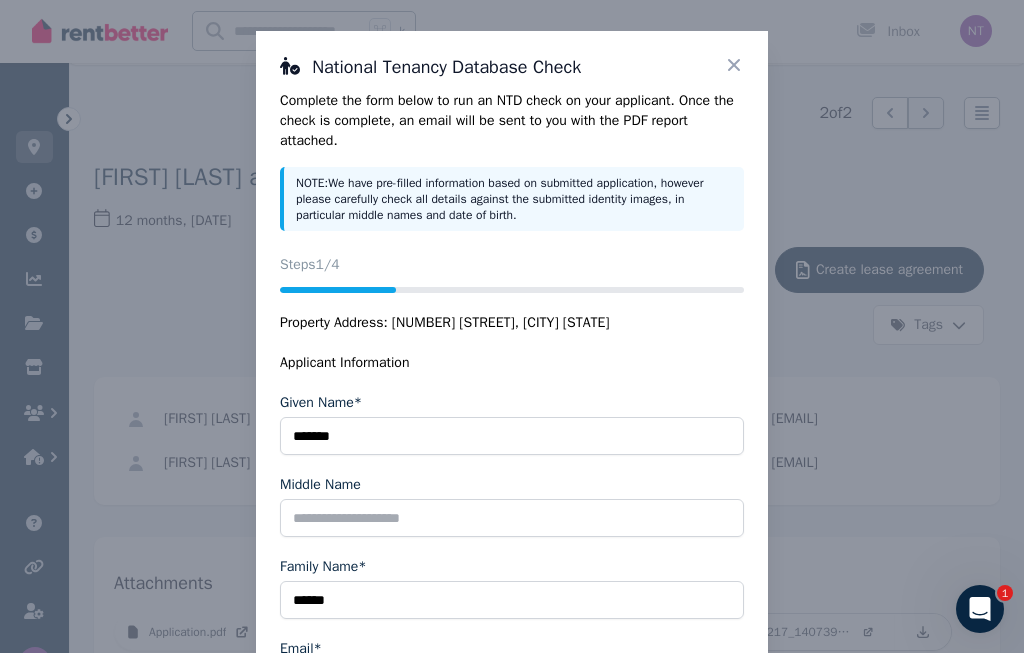 scroll, scrollTop: 55, scrollLeft: 0, axis: vertical 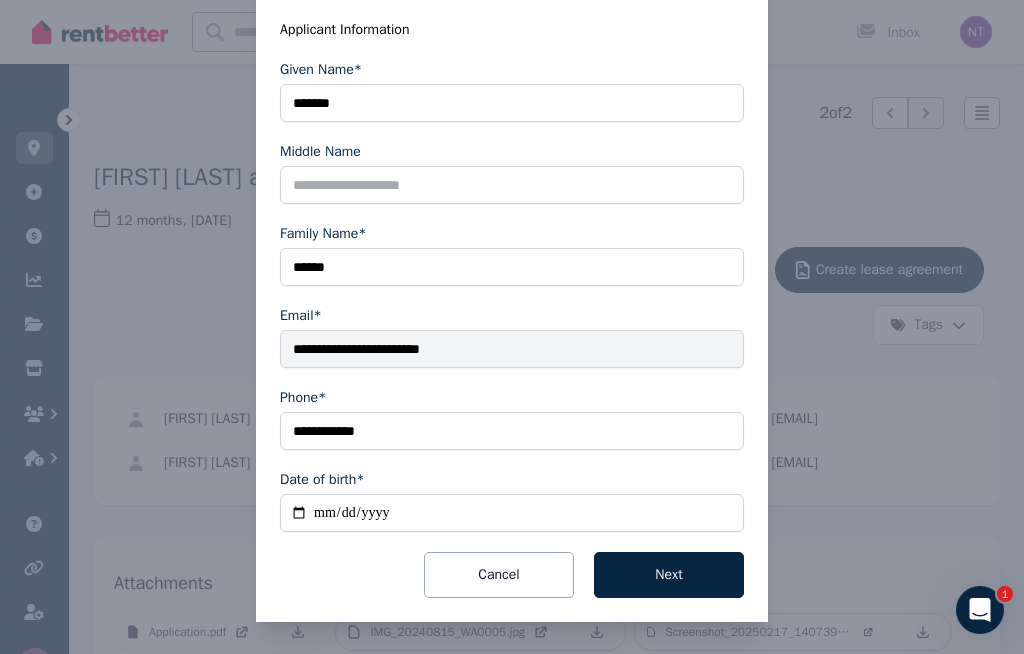 click on "Next" at bounding box center (669, 575) 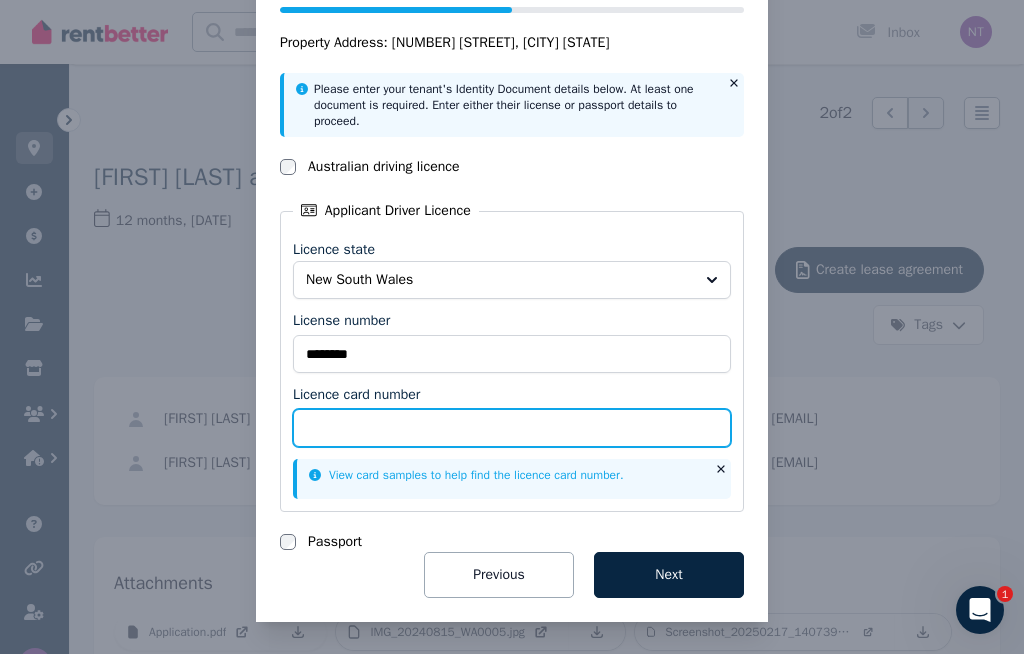 click on "Licence card number" at bounding box center (512, 428) 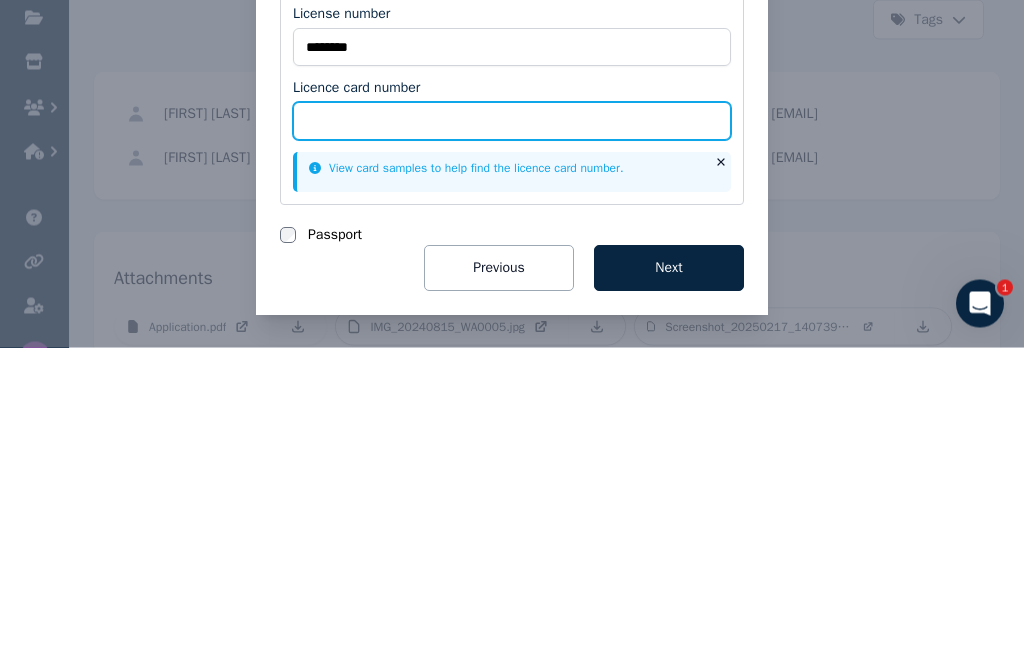 scroll, scrollTop: 361, scrollLeft: 0, axis: vertical 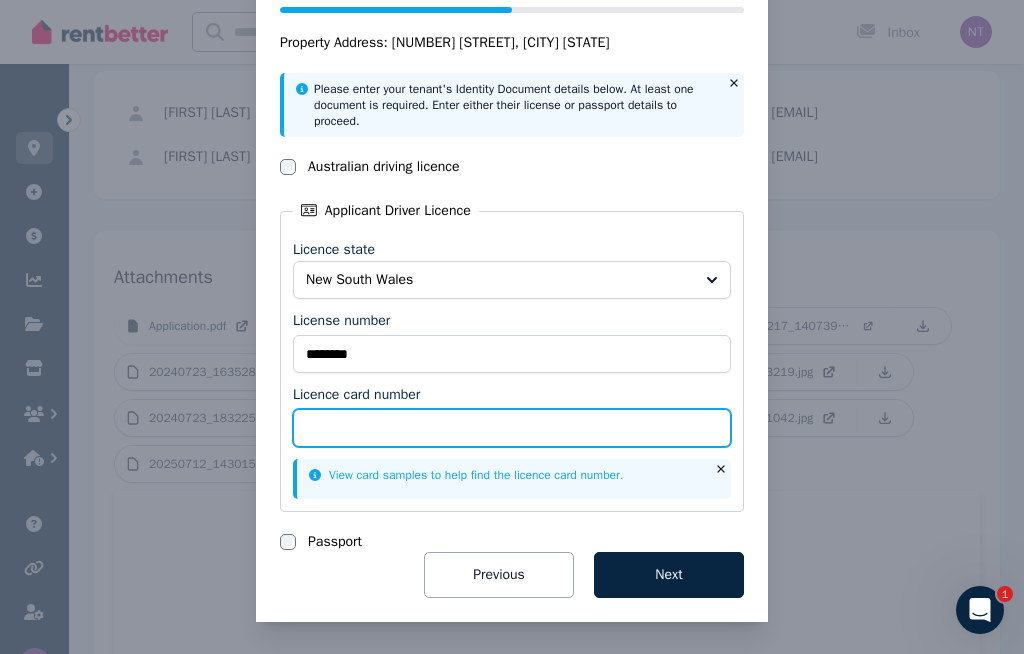 click on "Licence card number" at bounding box center (512, 428) 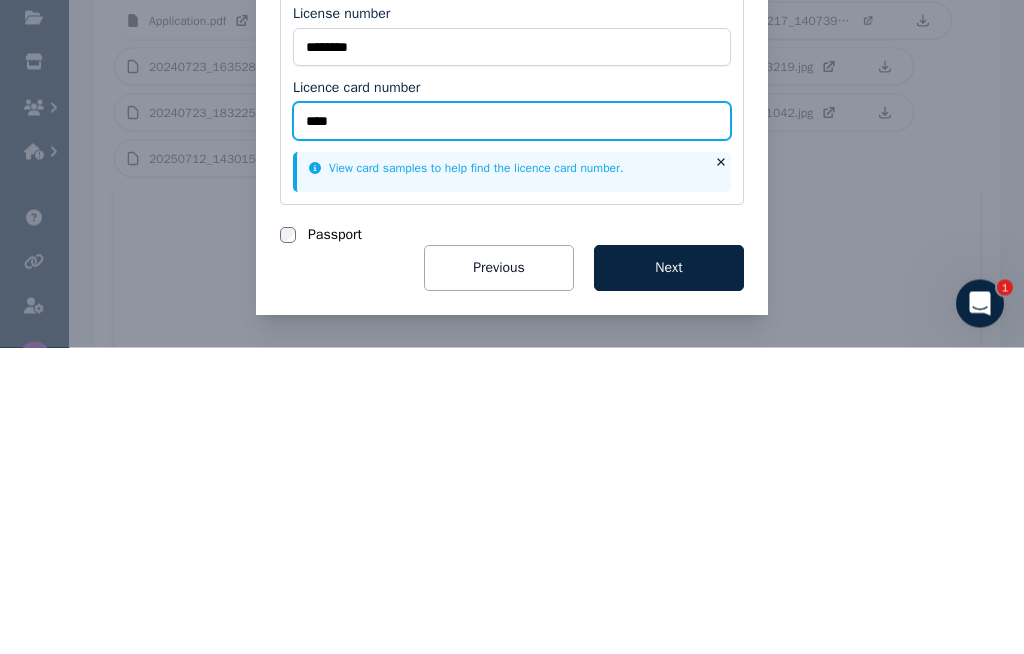 scroll, scrollTop: 667, scrollLeft: 0, axis: vertical 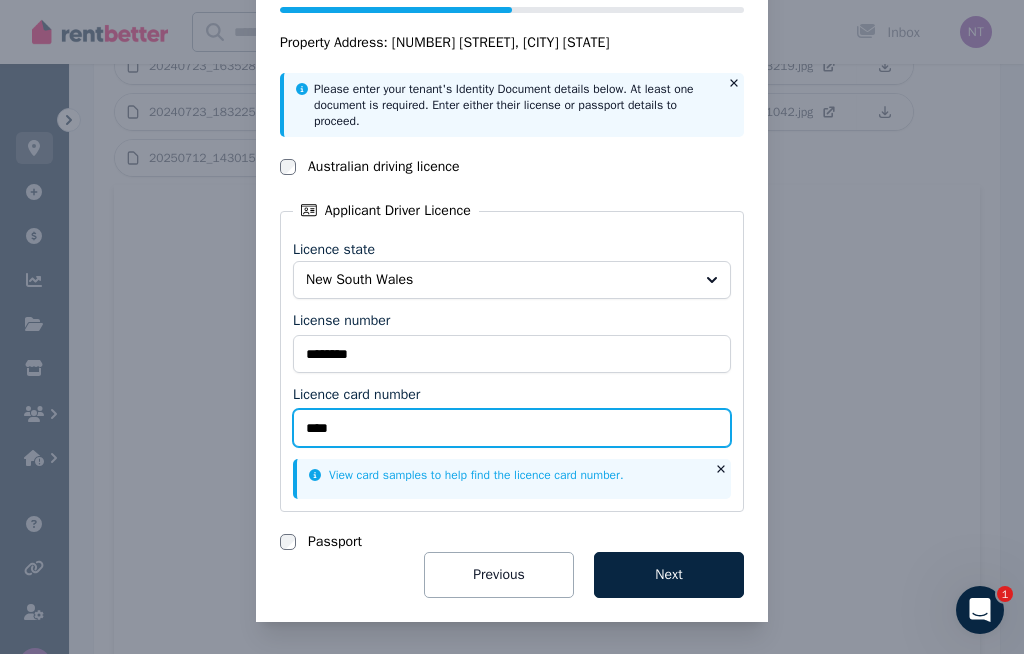 click on "****" at bounding box center (512, 428) 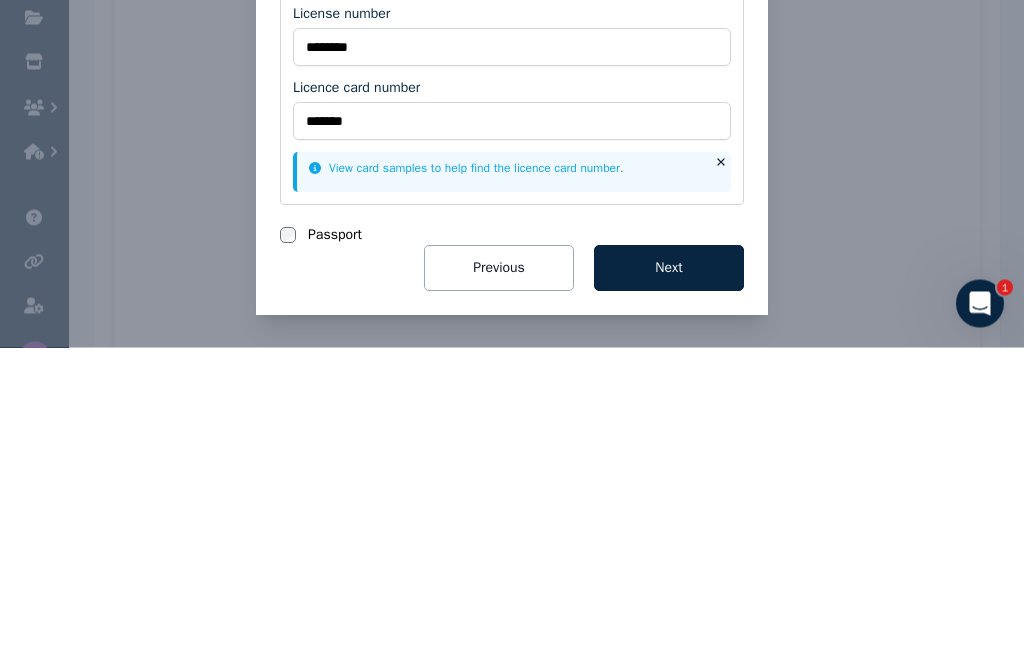 scroll, scrollTop: 973, scrollLeft: 0, axis: vertical 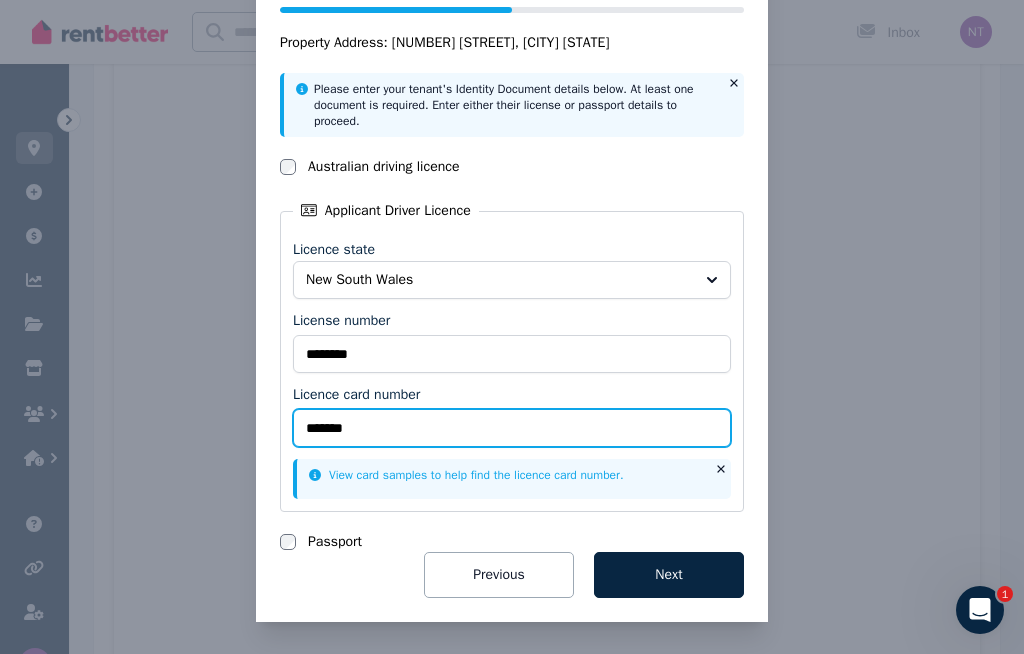 click on "*******" at bounding box center [512, 428] 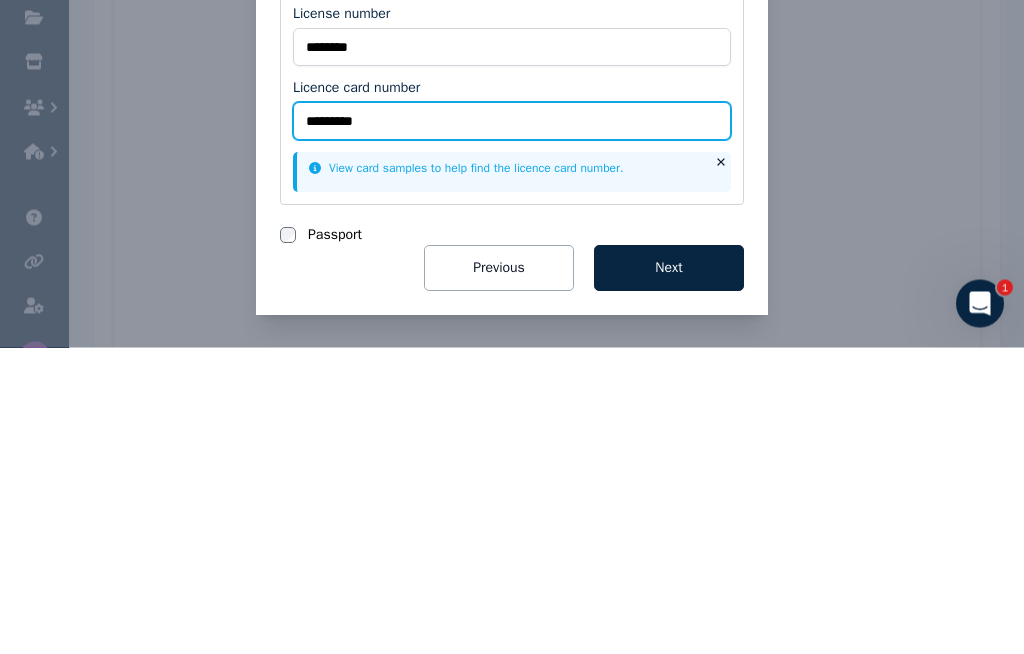 type on "**********" 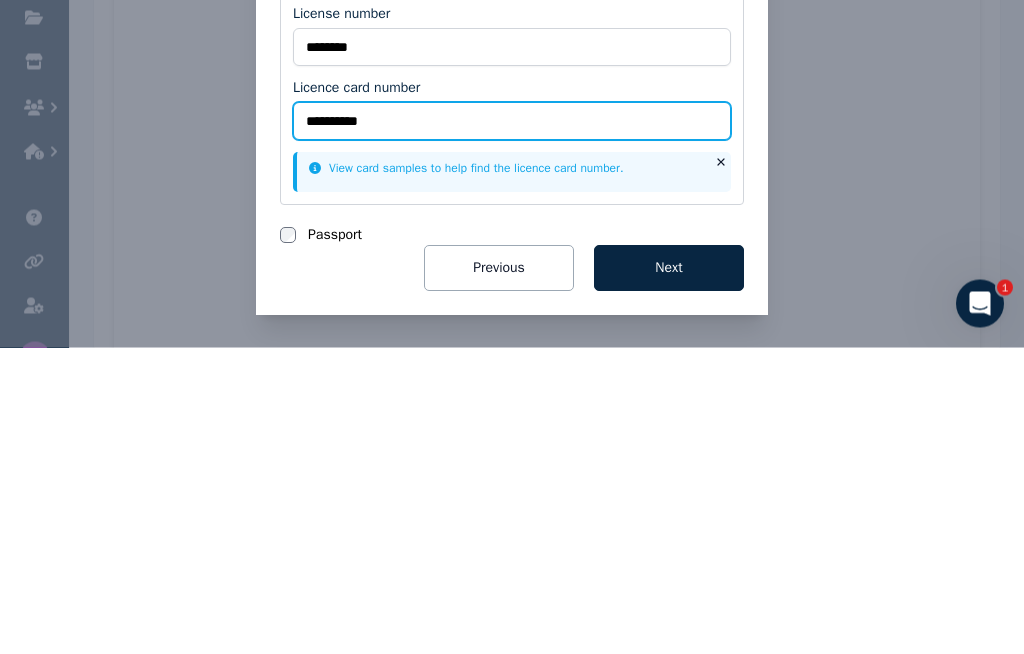 scroll, scrollTop: 1279, scrollLeft: 0, axis: vertical 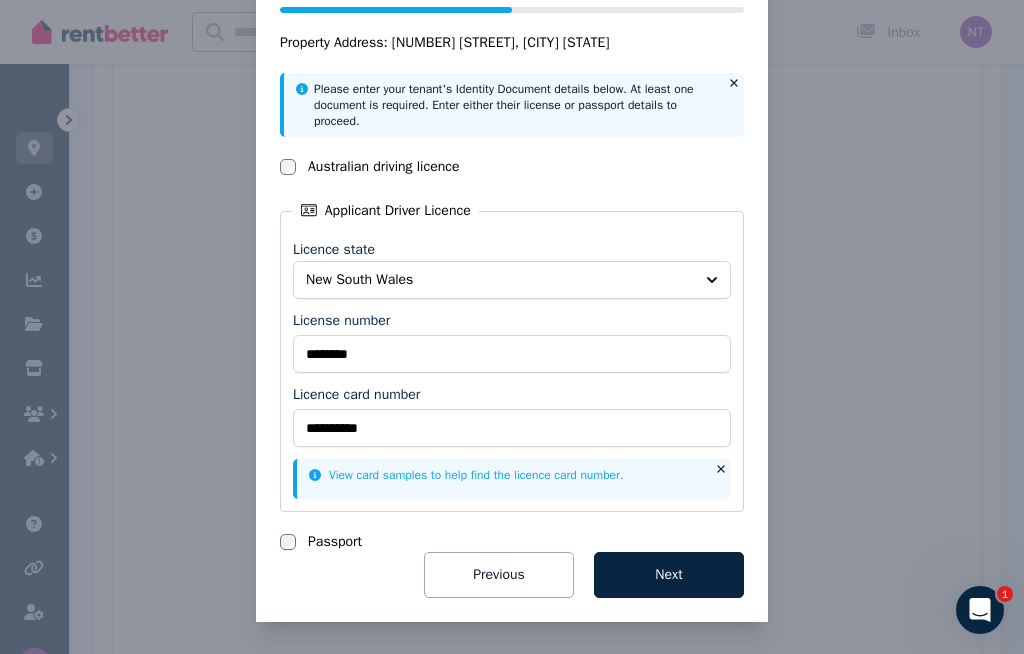 click on "Next" at bounding box center (669, 575) 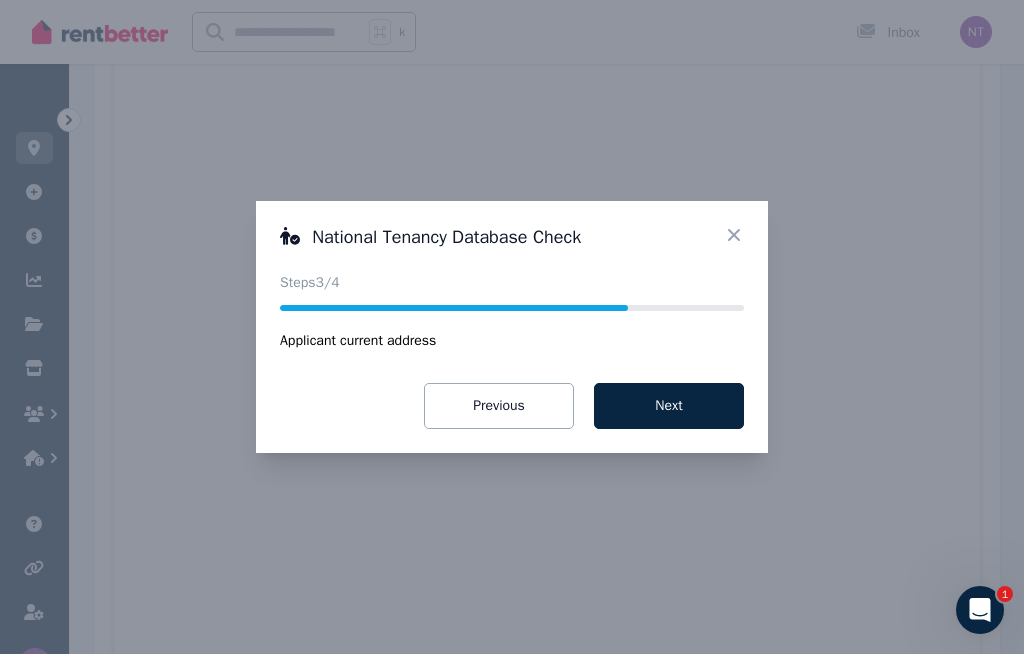scroll, scrollTop: 0, scrollLeft: 0, axis: both 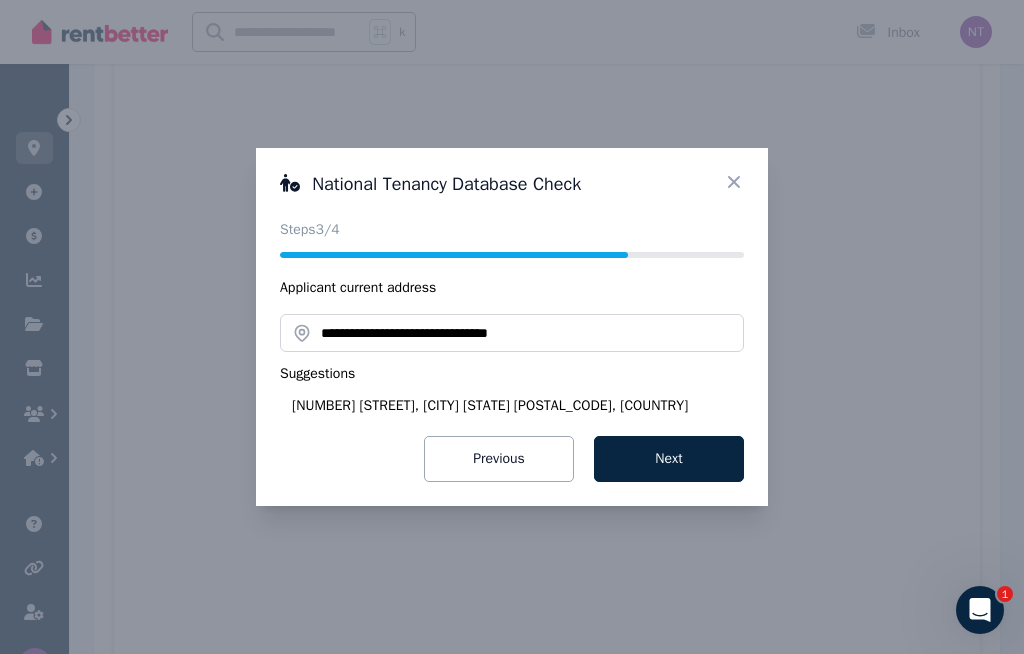 click on "**********" at bounding box center [512, 333] 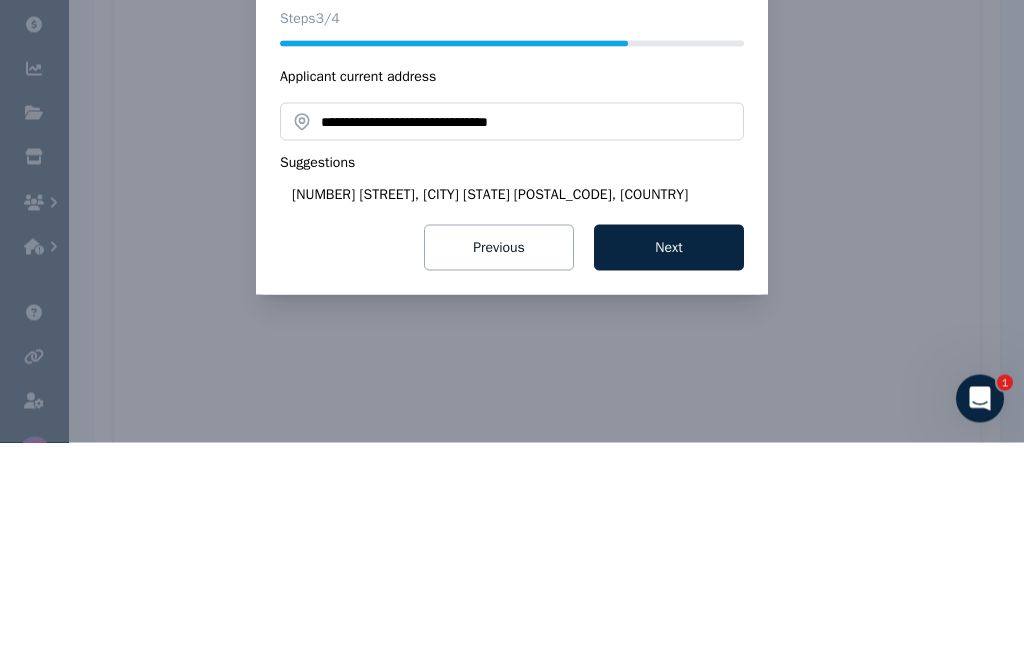 click on "[NUMBER] [STREET], [CITY] [STATE] [POSTAL_CODE], [COUNTRY]" at bounding box center (518, 406) 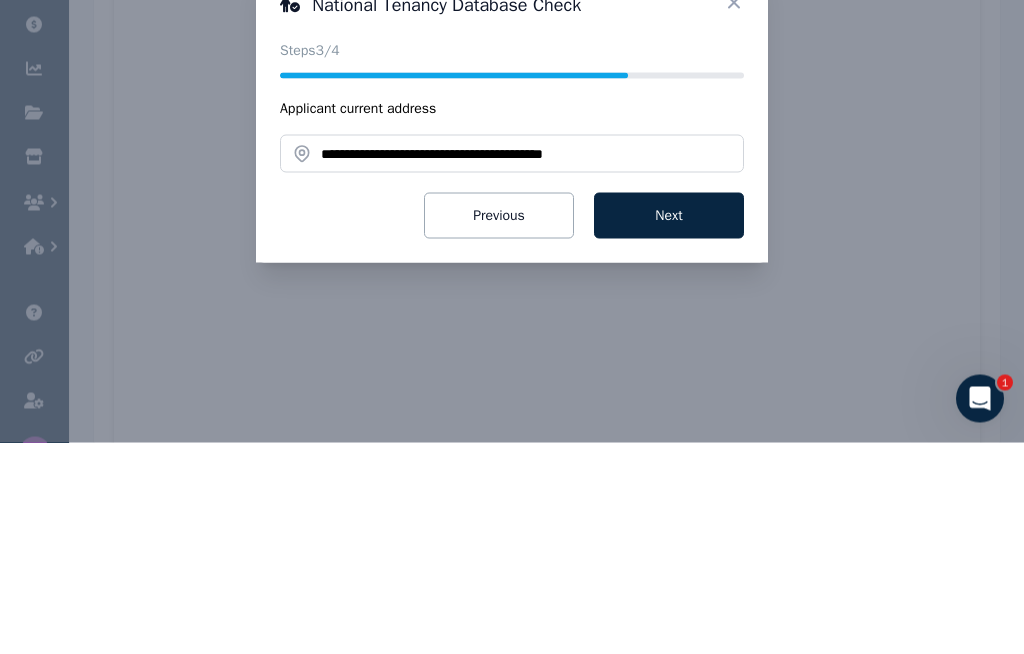 scroll, scrollTop: 1490, scrollLeft: 0, axis: vertical 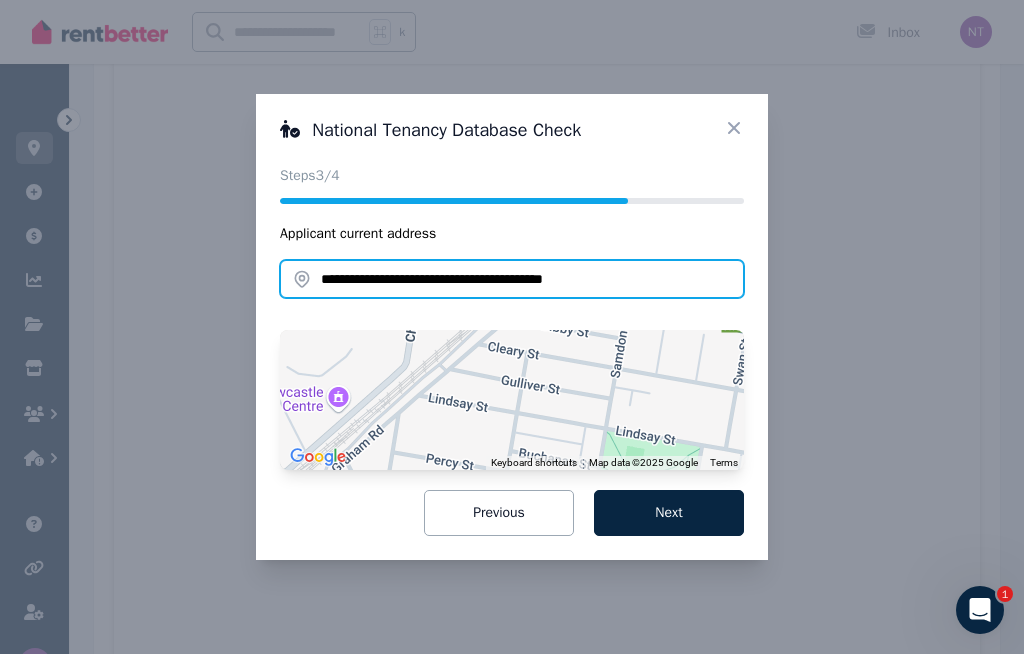 click on "**********" at bounding box center [512, 279] 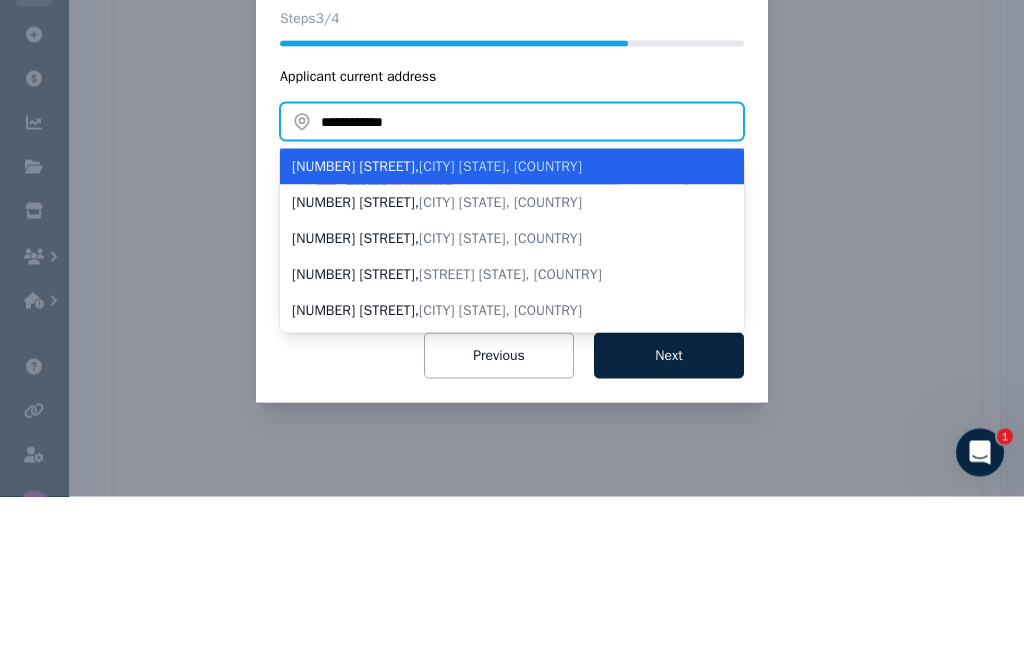 type on "***" 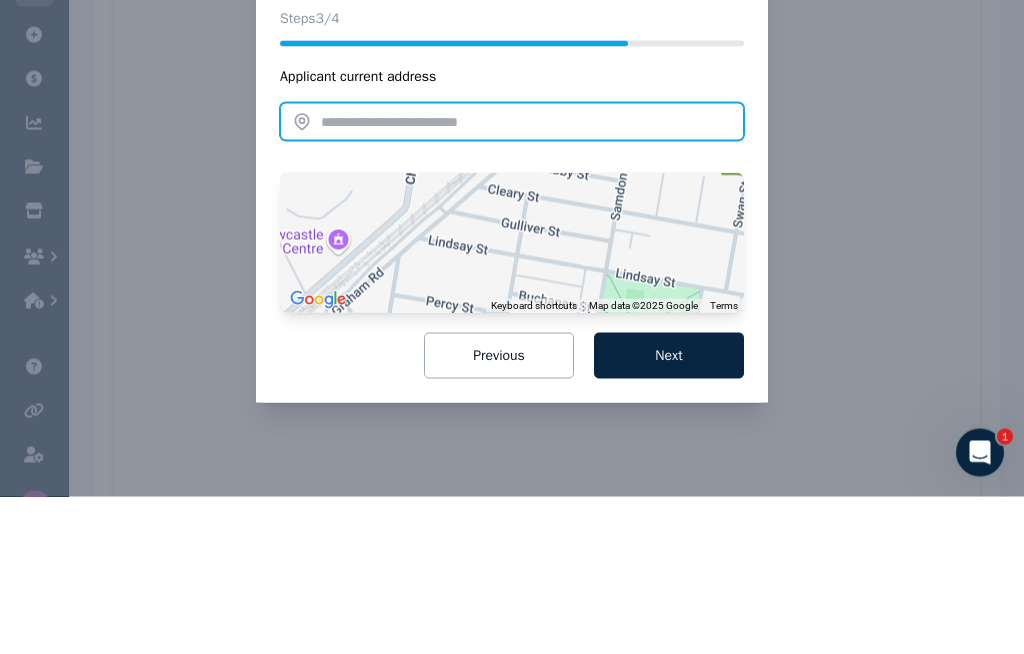 paste on "**********" 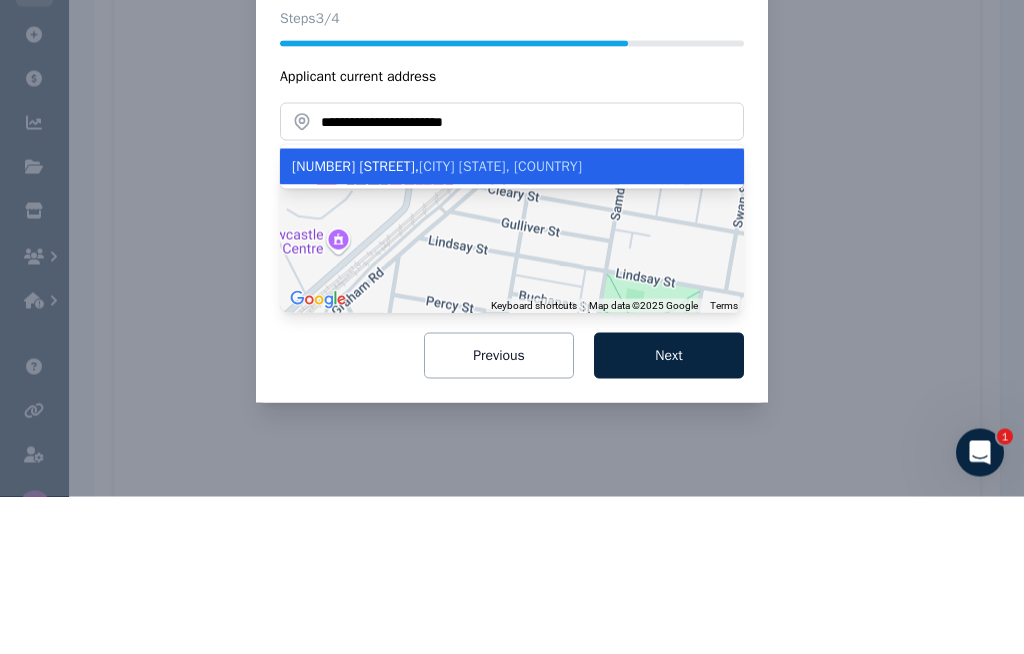 click on "[CITY] [STATE], [COUNTRY]" at bounding box center (500, 323) 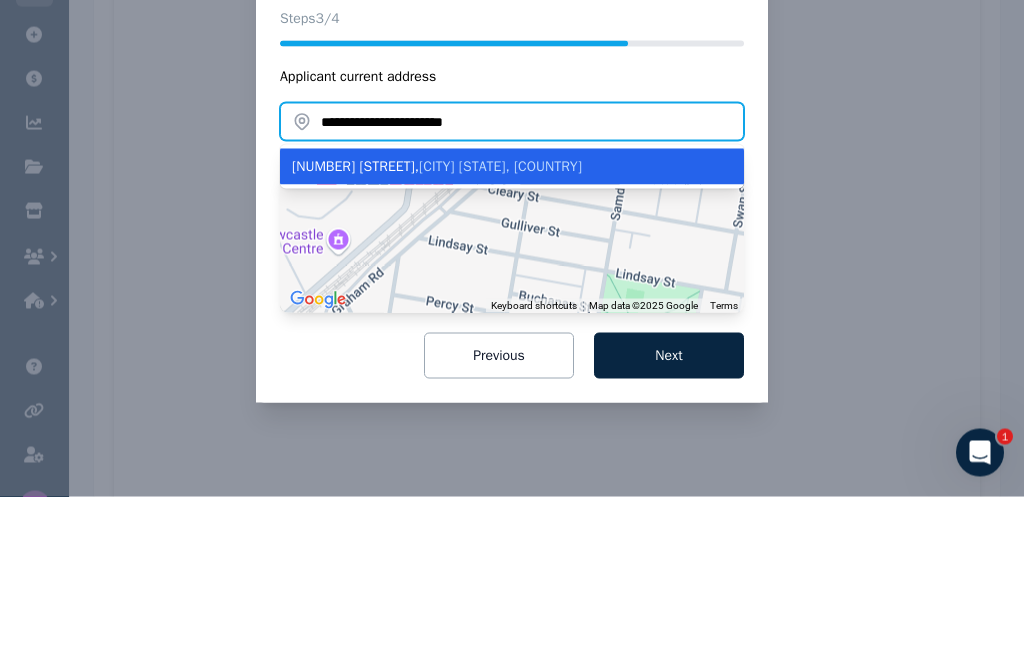 type on "**********" 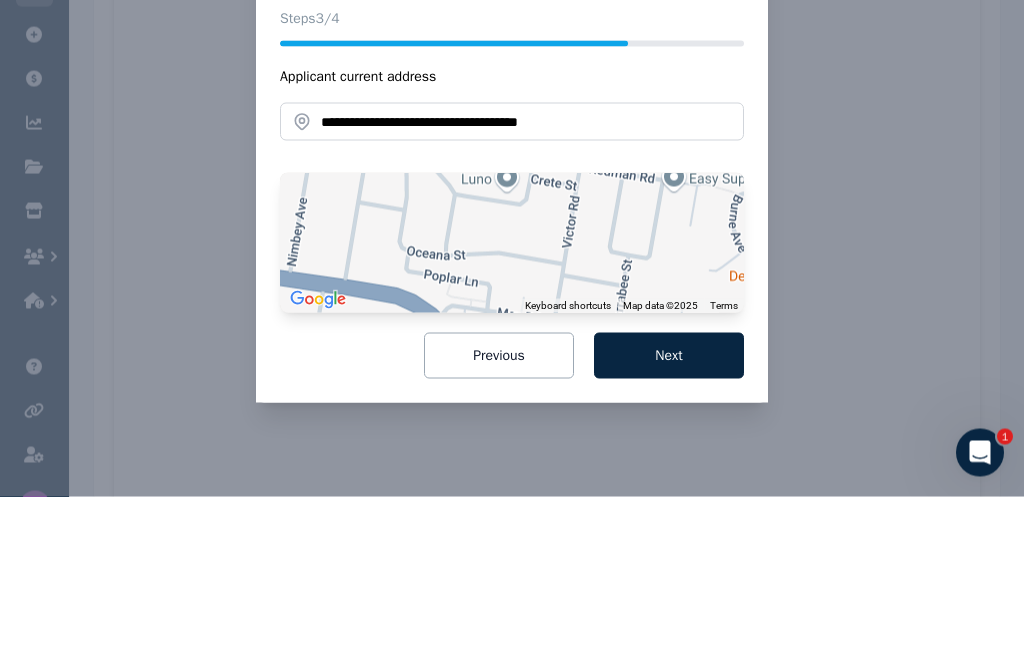 scroll, scrollTop: 1647, scrollLeft: 0, axis: vertical 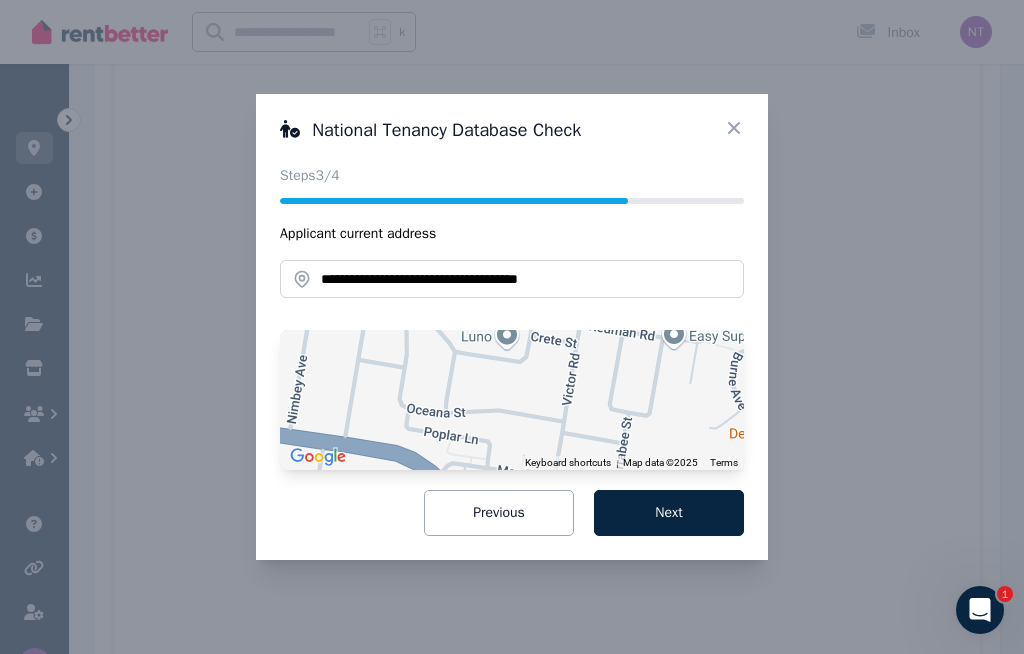 click on "Next" at bounding box center (669, 513) 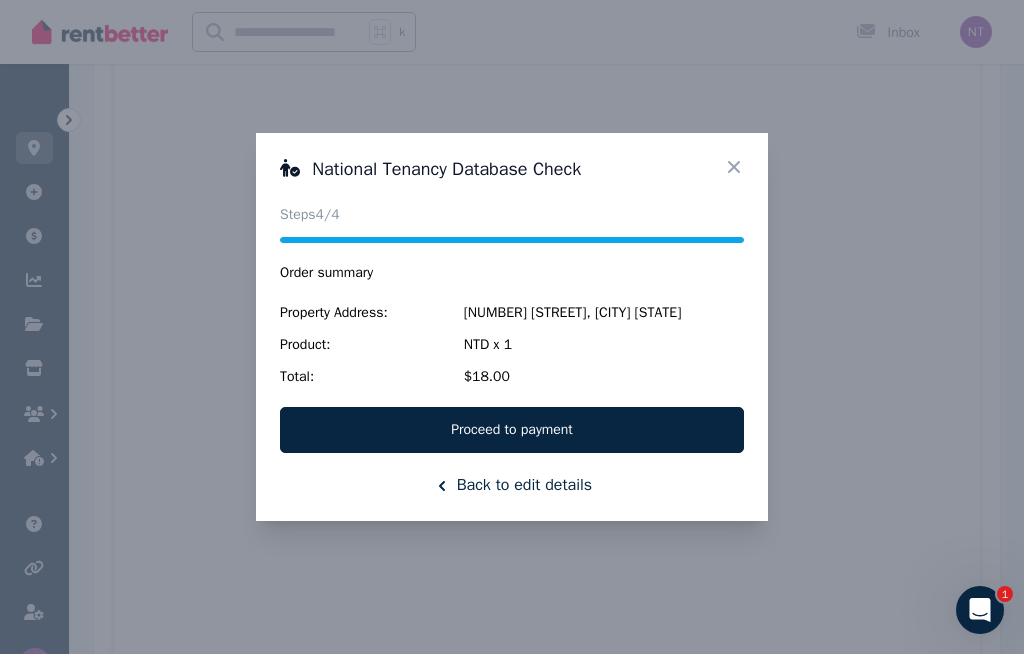click on "Proceed to payment" at bounding box center [512, 430] 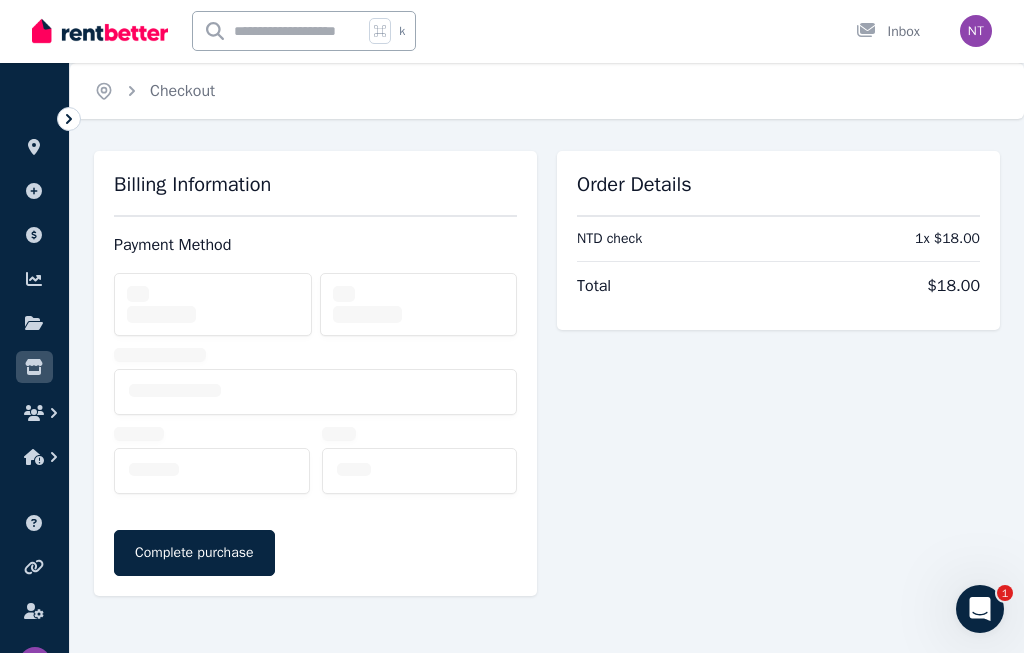 scroll, scrollTop: 1, scrollLeft: 0, axis: vertical 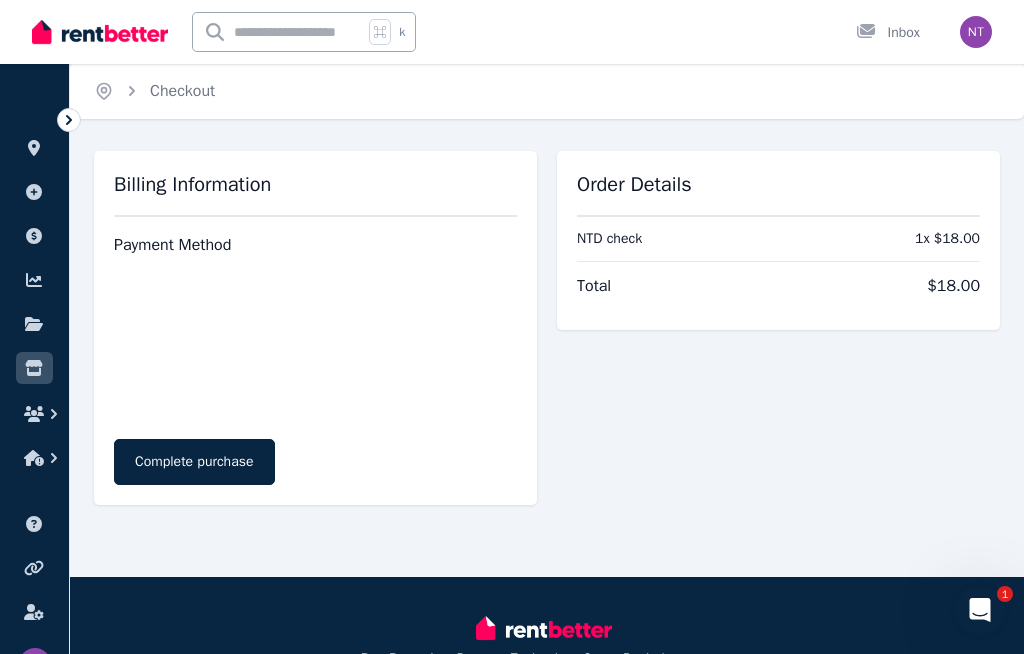 click on "Complete purchase" at bounding box center [194, 462] 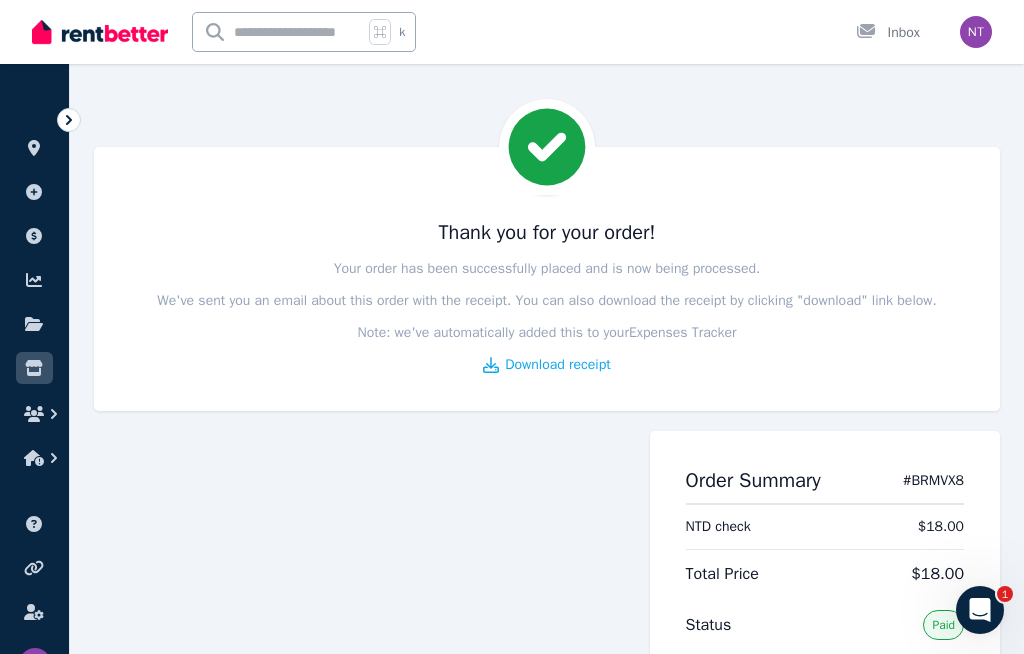 scroll, scrollTop: 0, scrollLeft: 0, axis: both 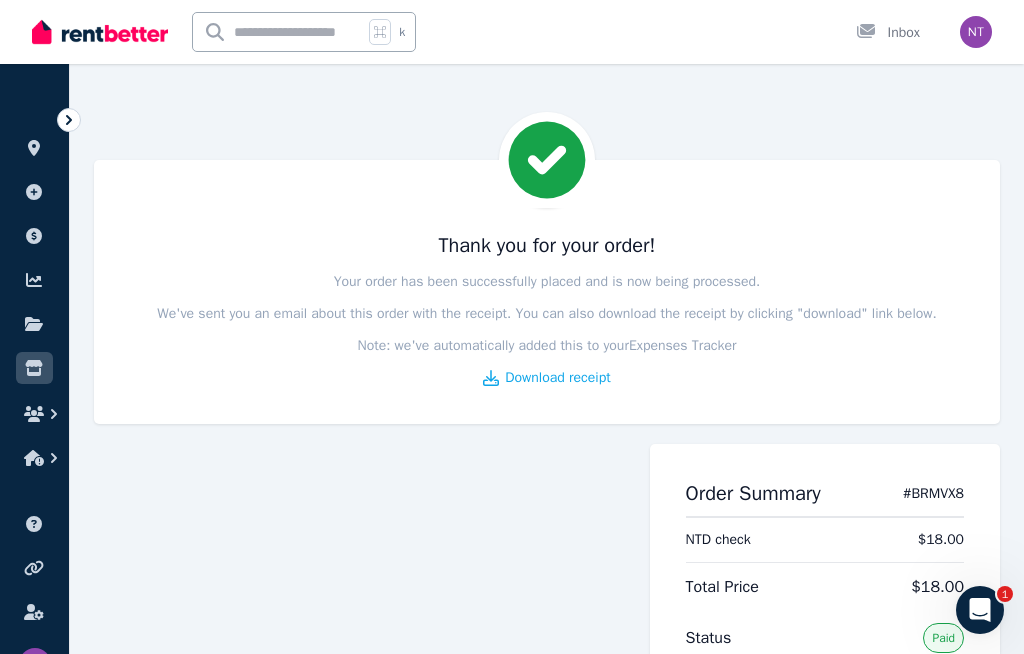 click on "Download receipt" at bounding box center [557, 378] 